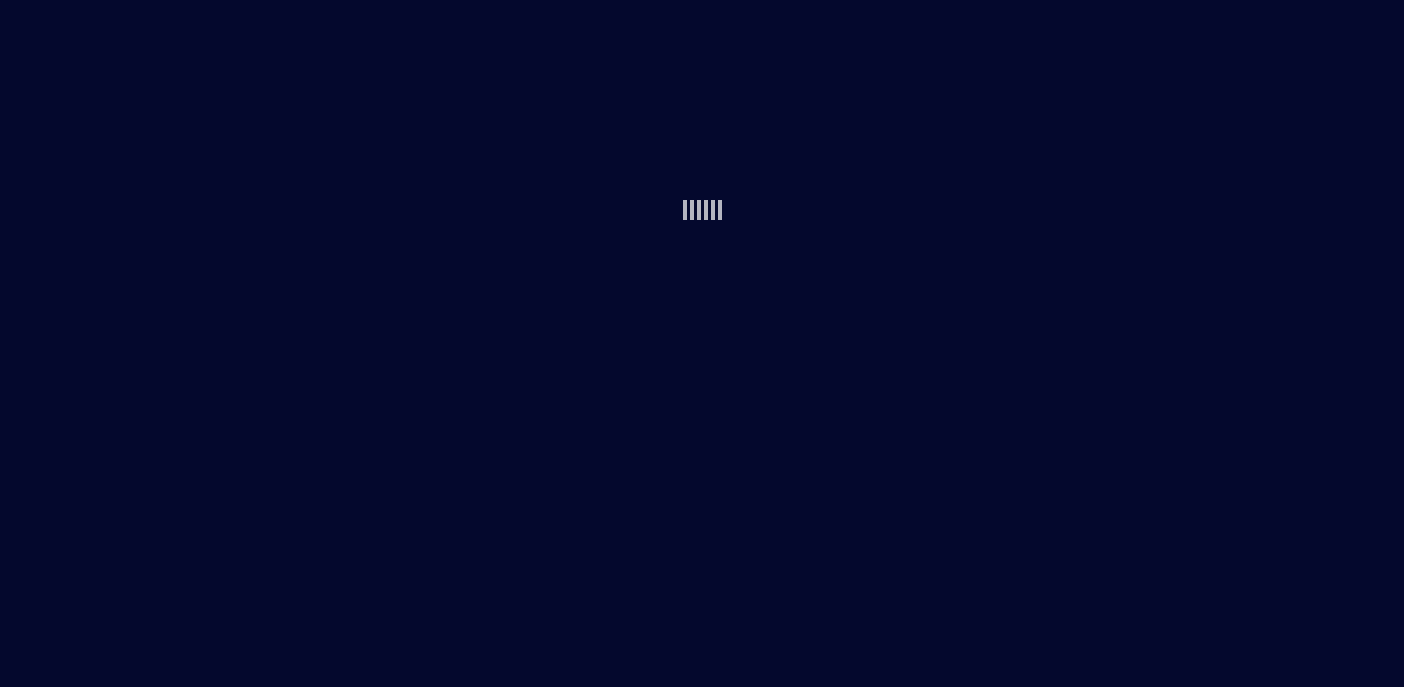 scroll, scrollTop: 0, scrollLeft: 0, axis: both 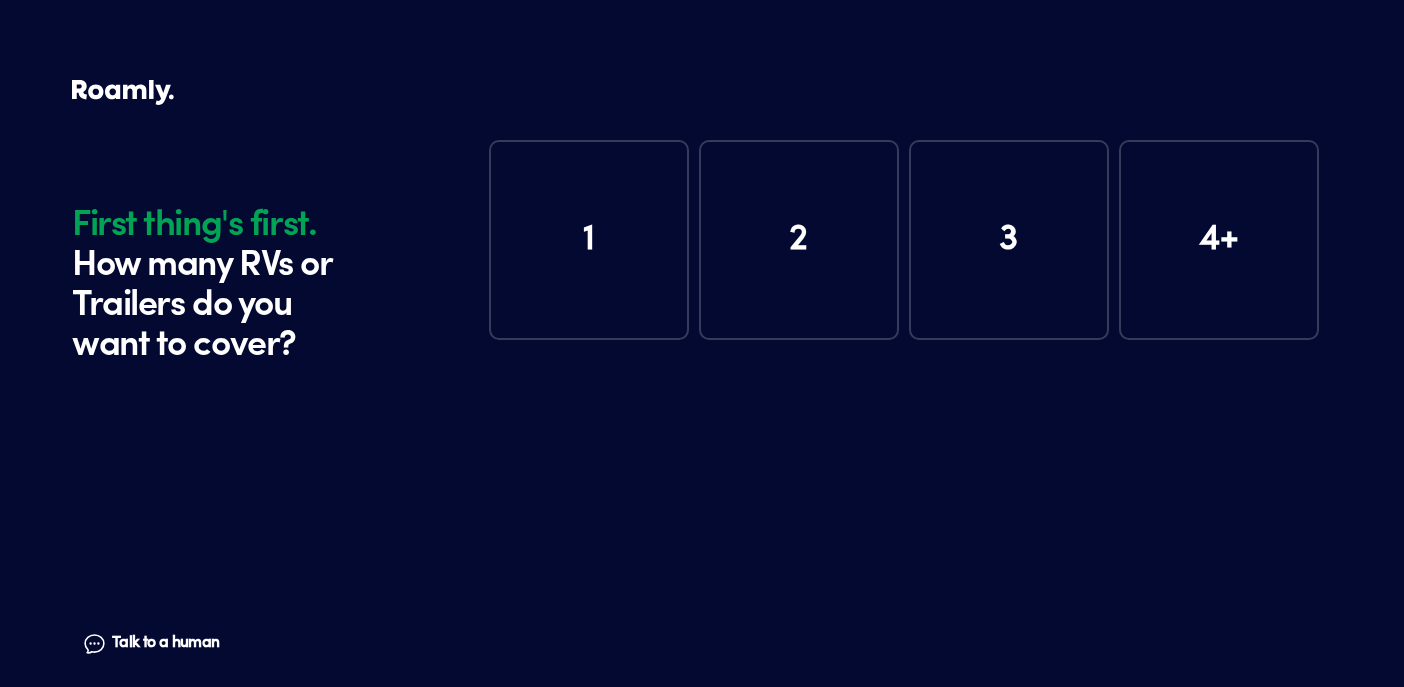 click on "1" at bounding box center [589, 240] 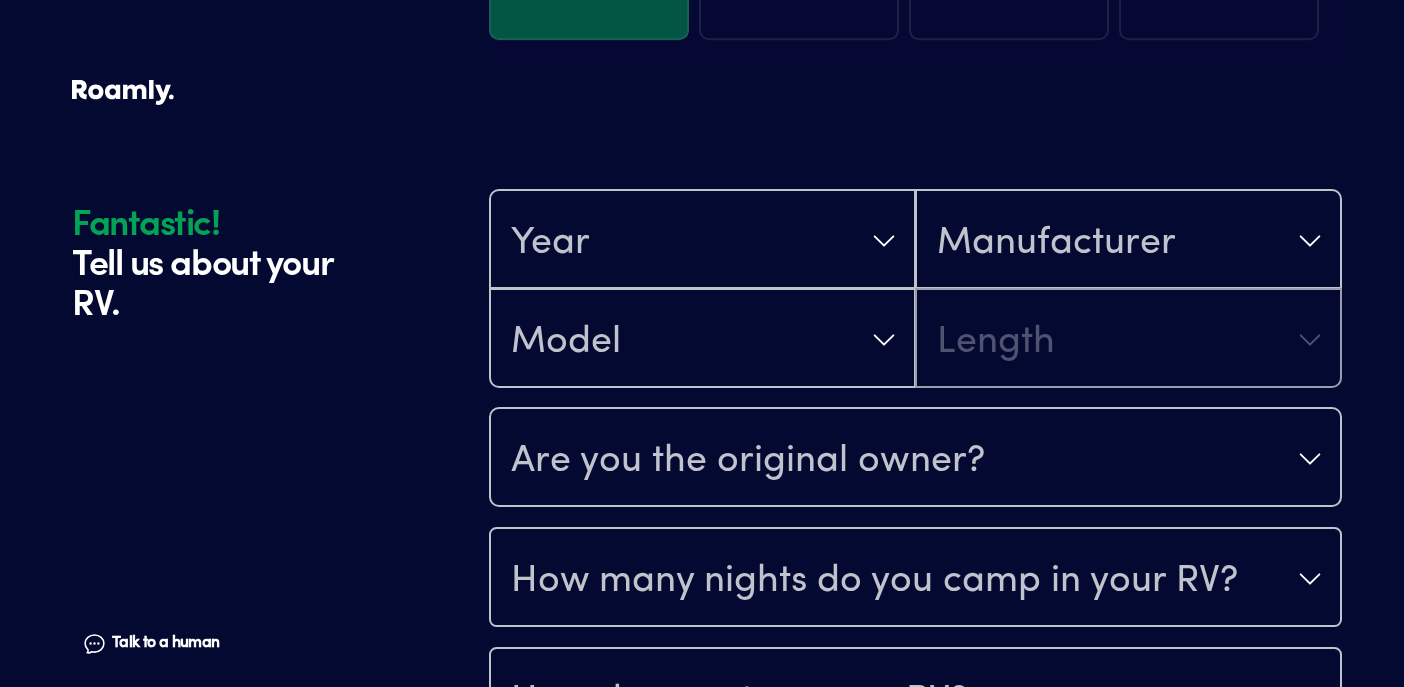 scroll, scrollTop: 390, scrollLeft: 0, axis: vertical 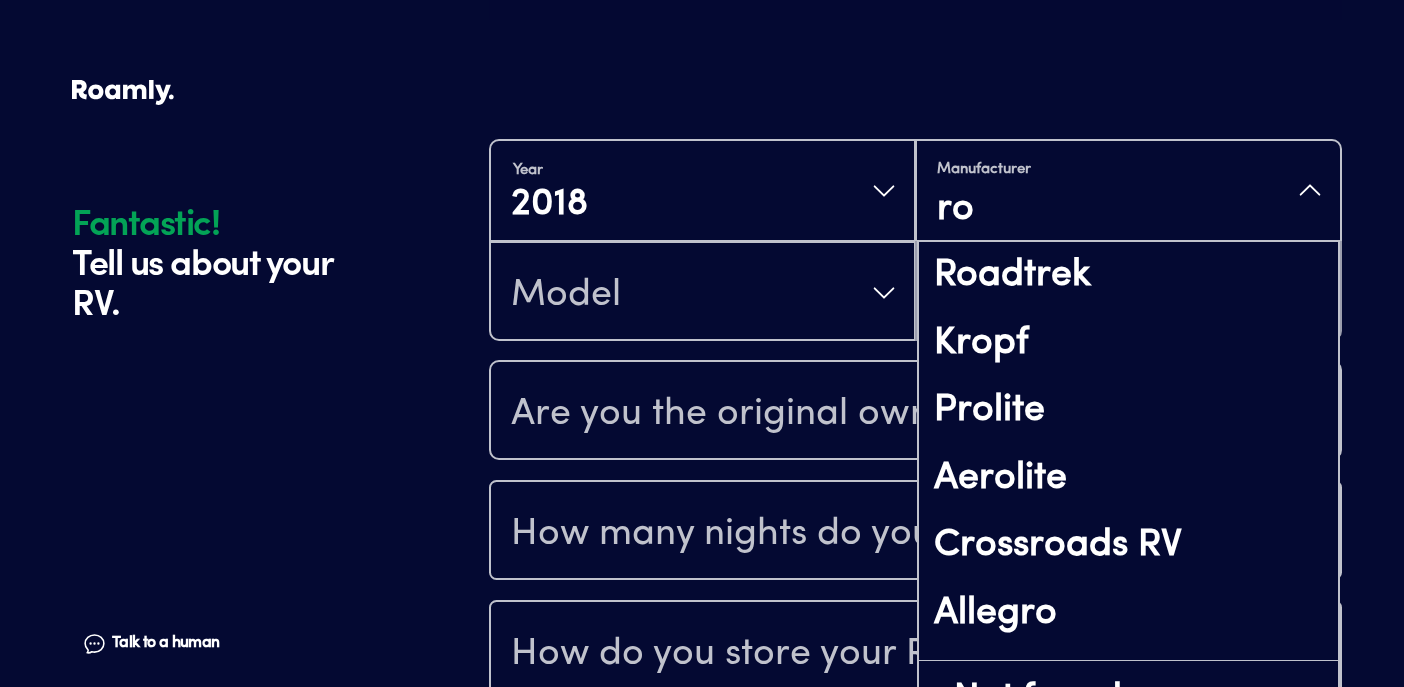 type on "r" 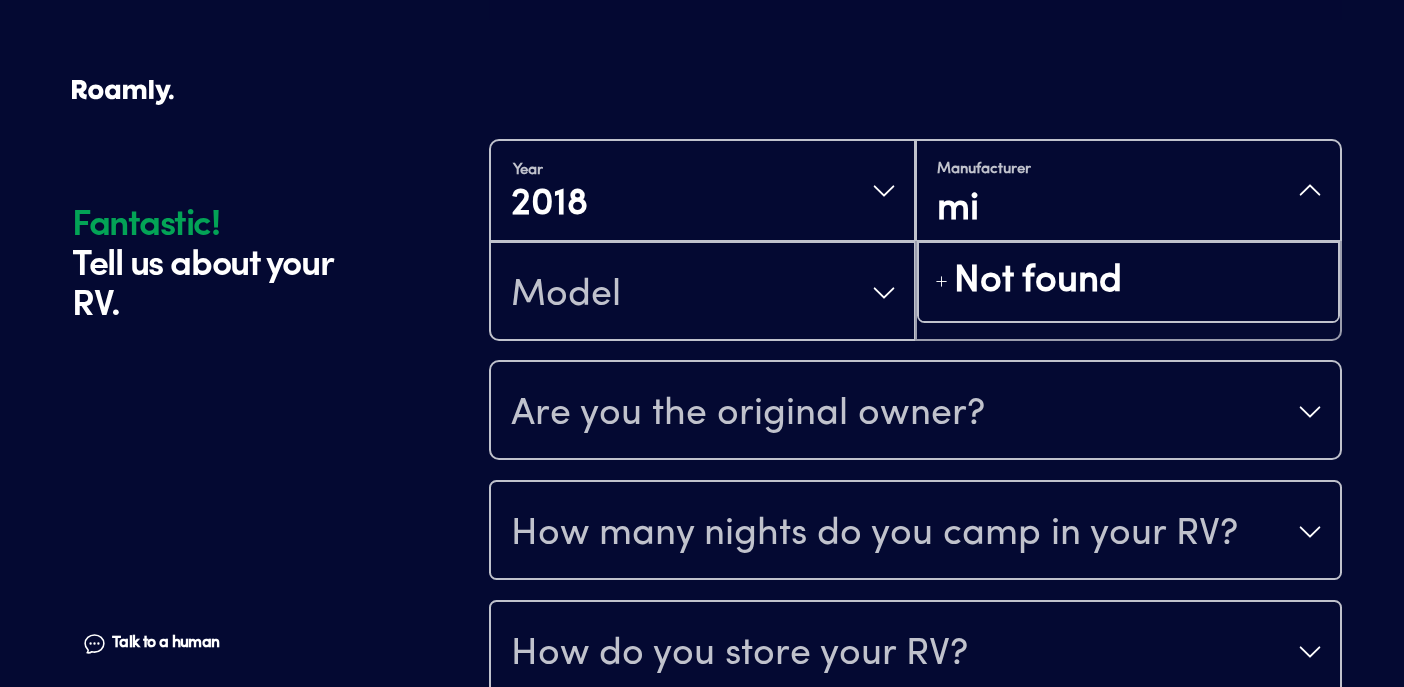 type on "m" 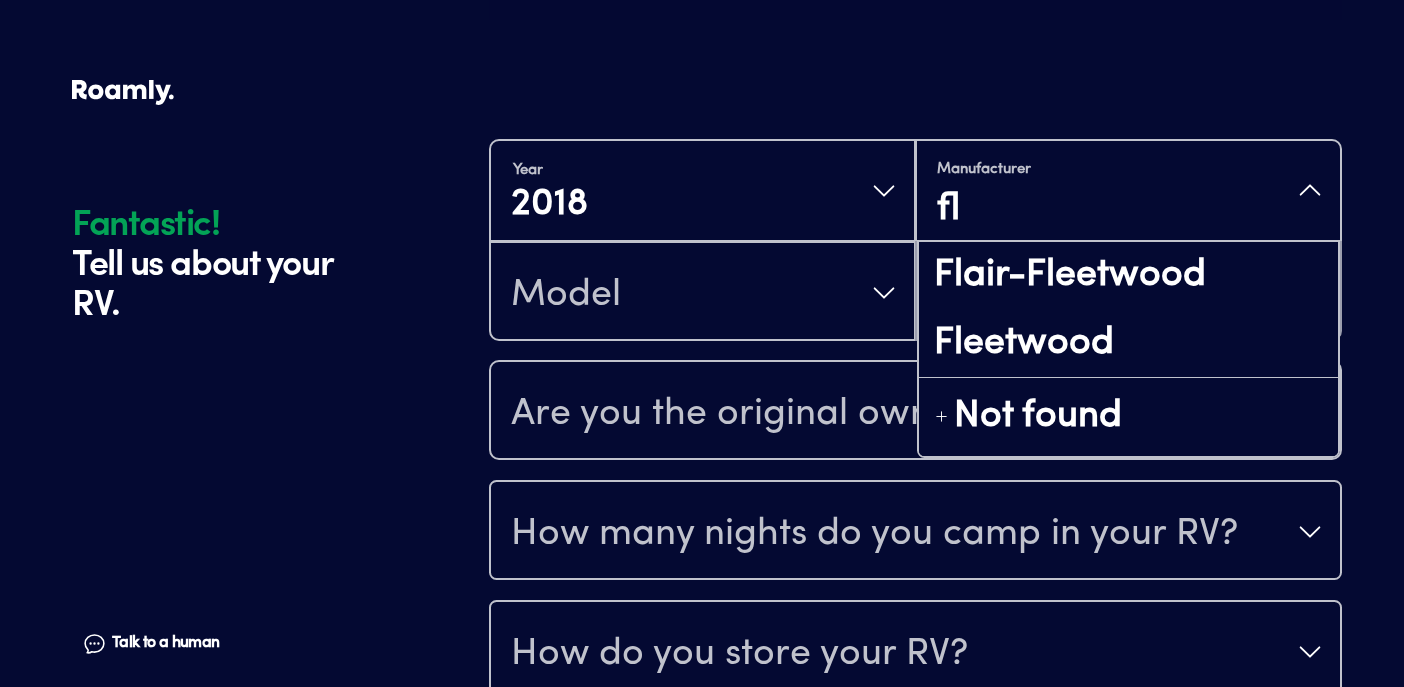 type on "f" 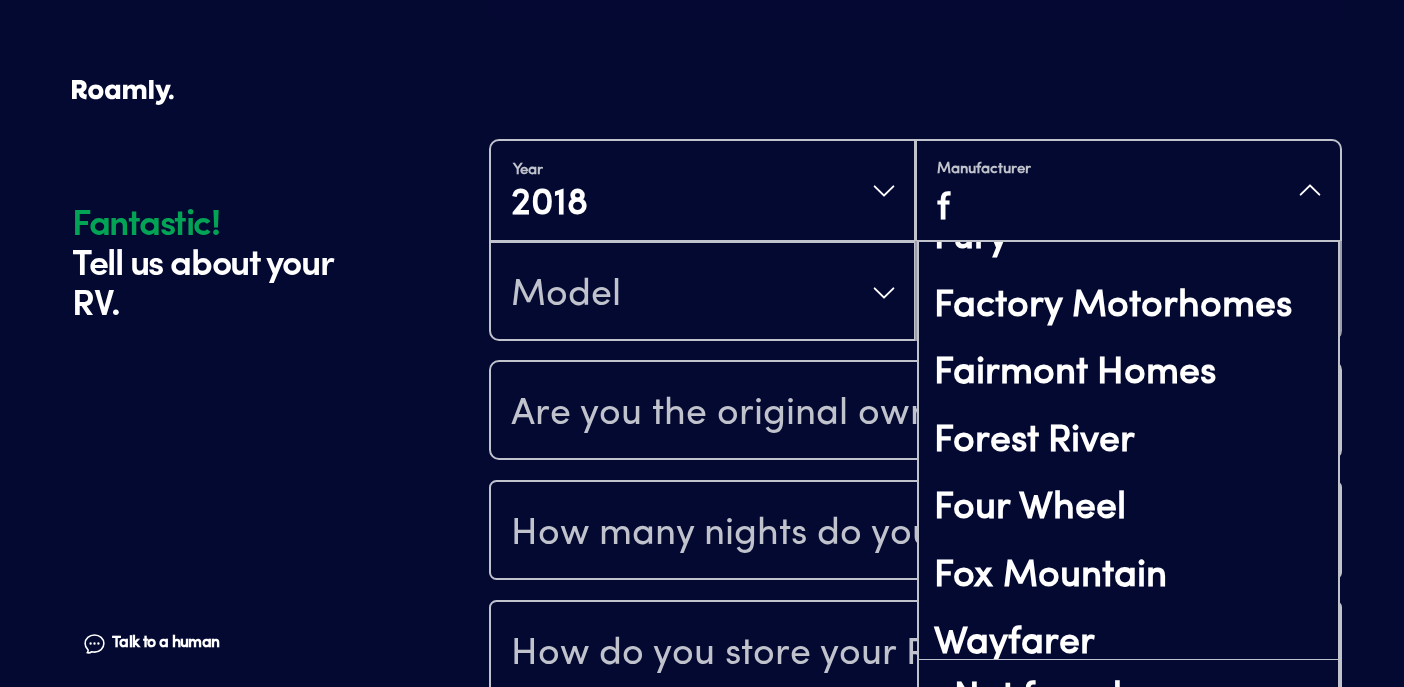 scroll, scrollTop: 462, scrollLeft: 0, axis: vertical 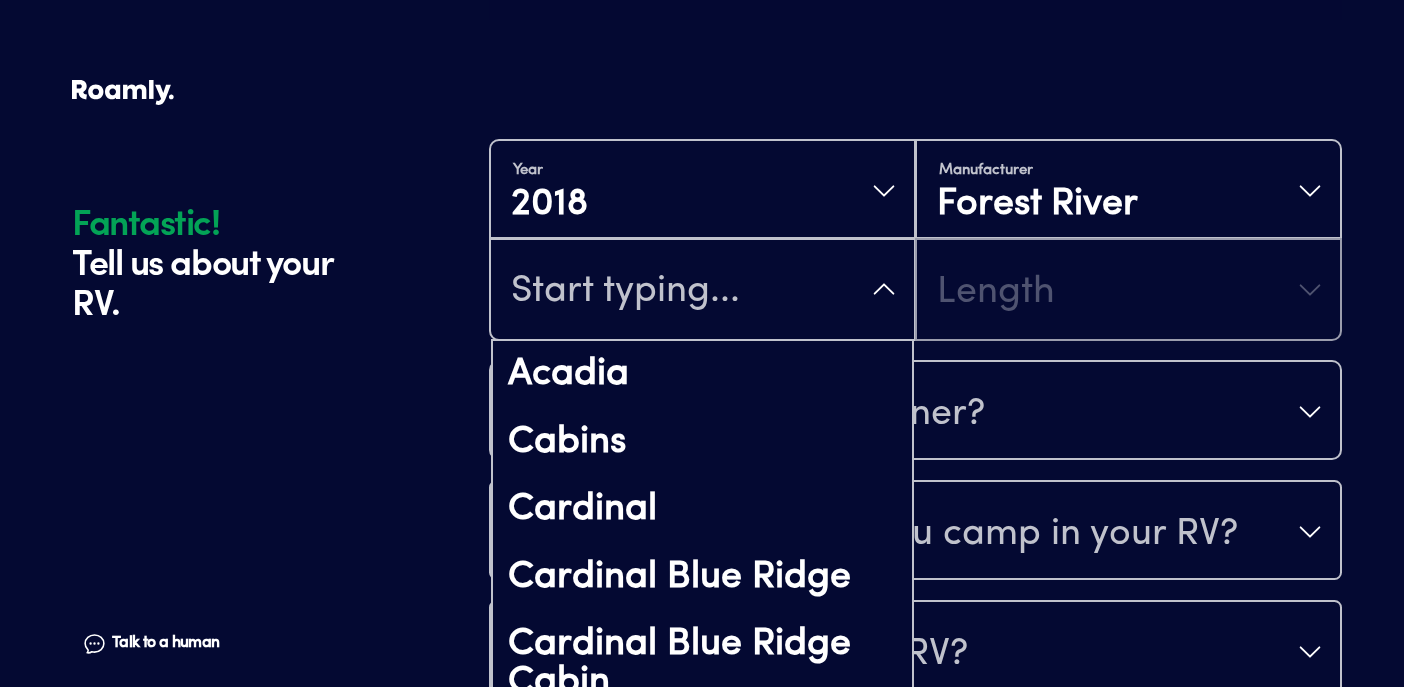 type on "r" 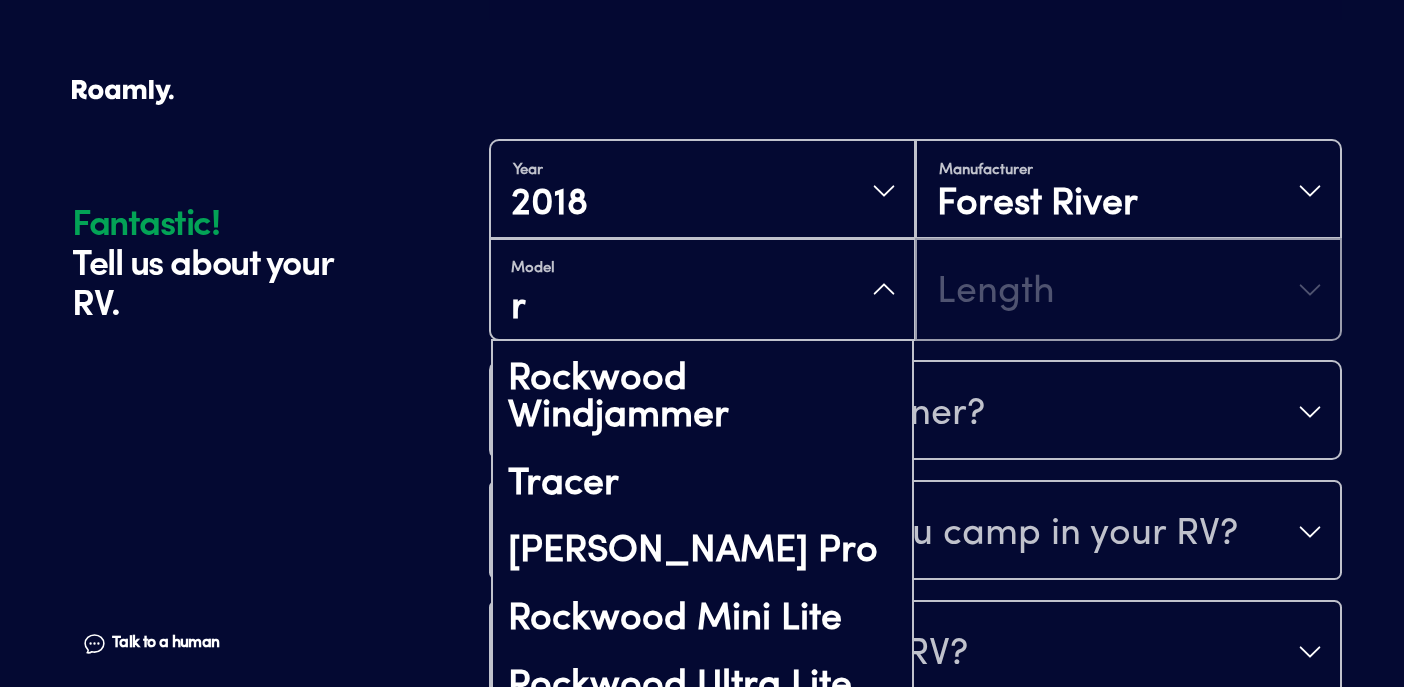 scroll, scrollTop: 601, scrollLeft: 0, axis: vertical 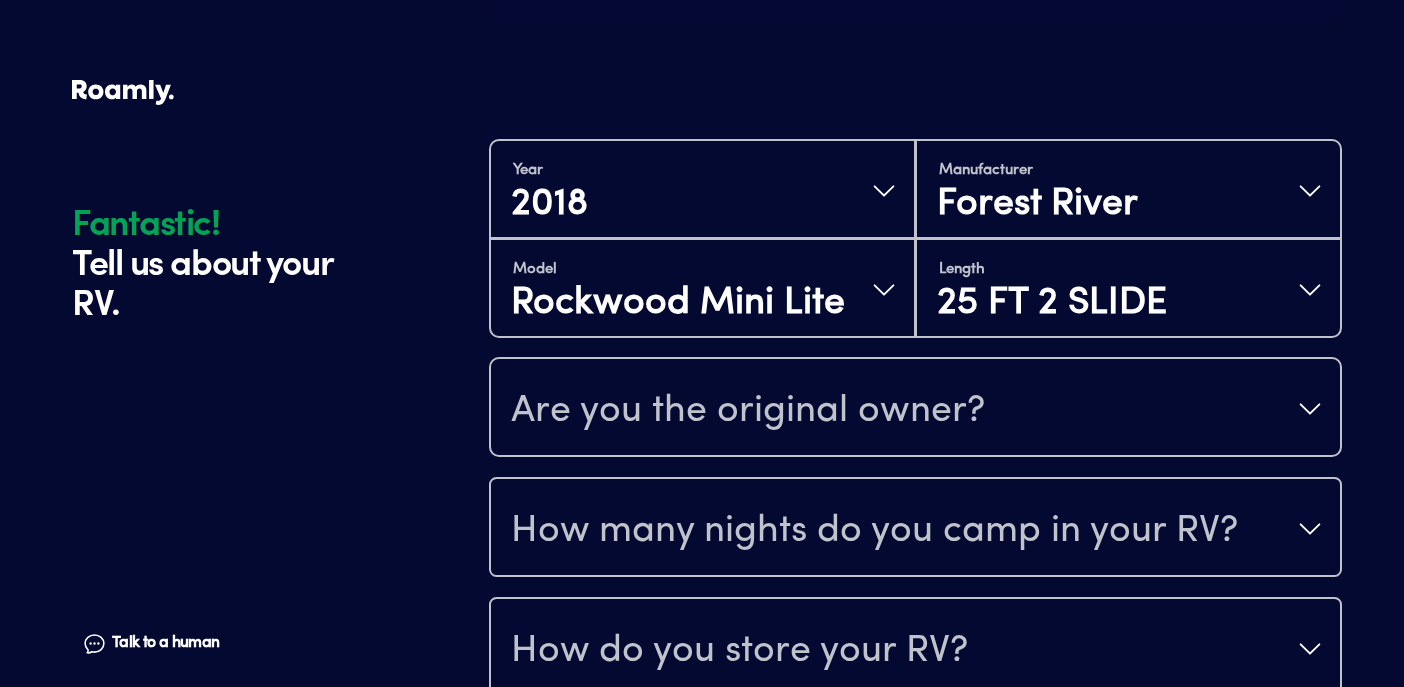 click on "Are you the original owner?" at bounding box center (915, 409) 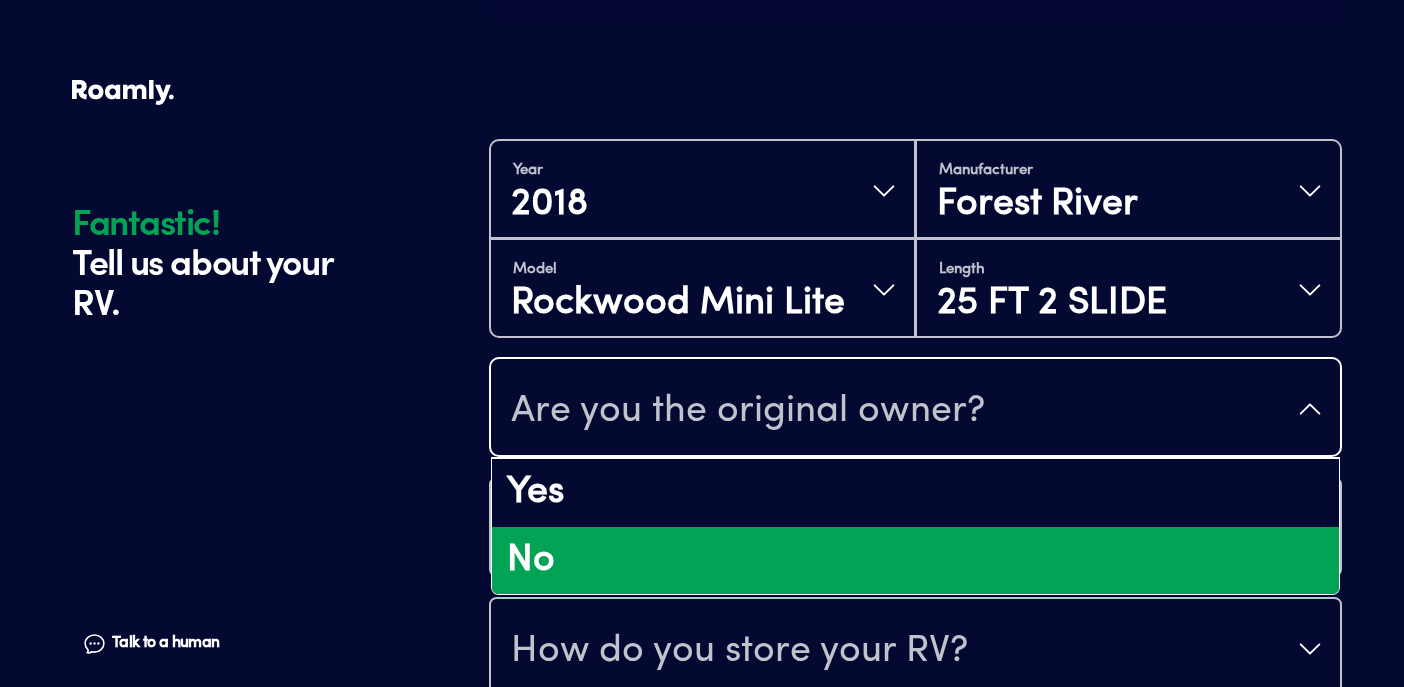 click on "No" at bounding box center [915, 561] 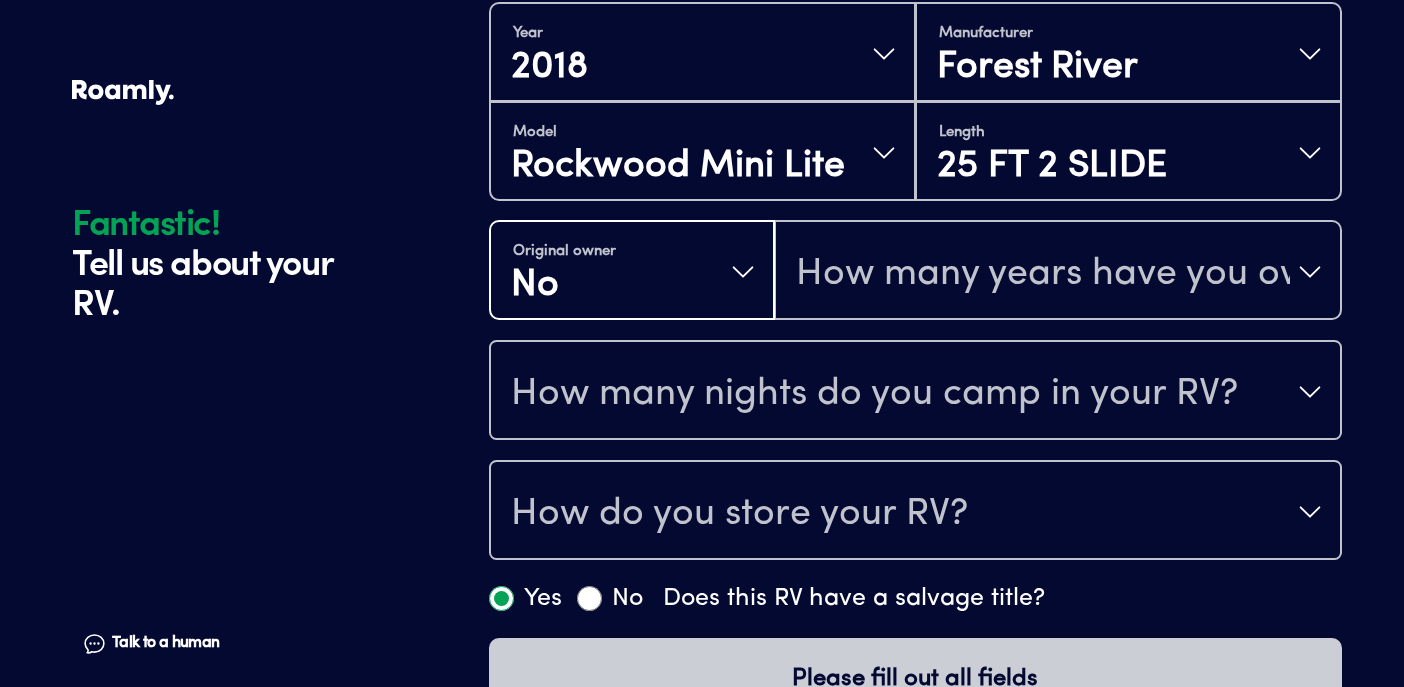 scroll, scrollTop: 553, scrollLeft: 0, axis: vertical 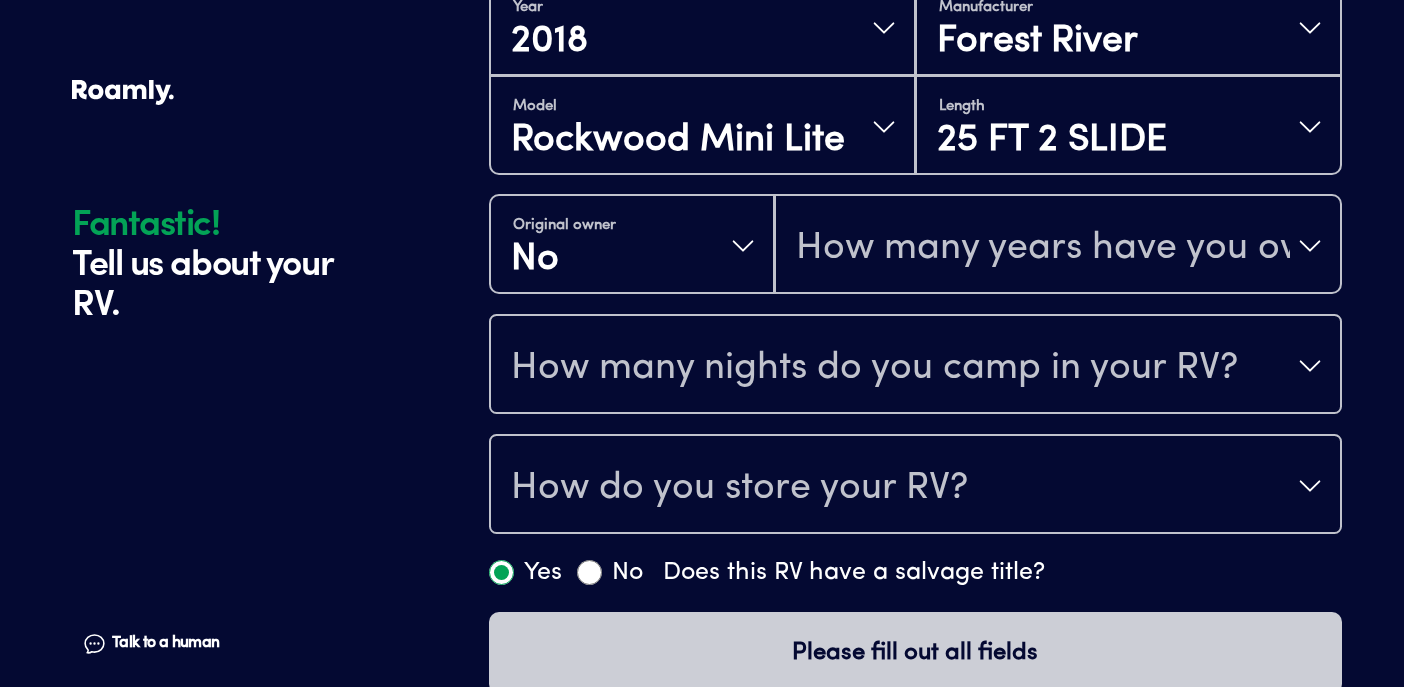 click on "How many nights do you camp in your RV?" at bounding box center [874, 368] 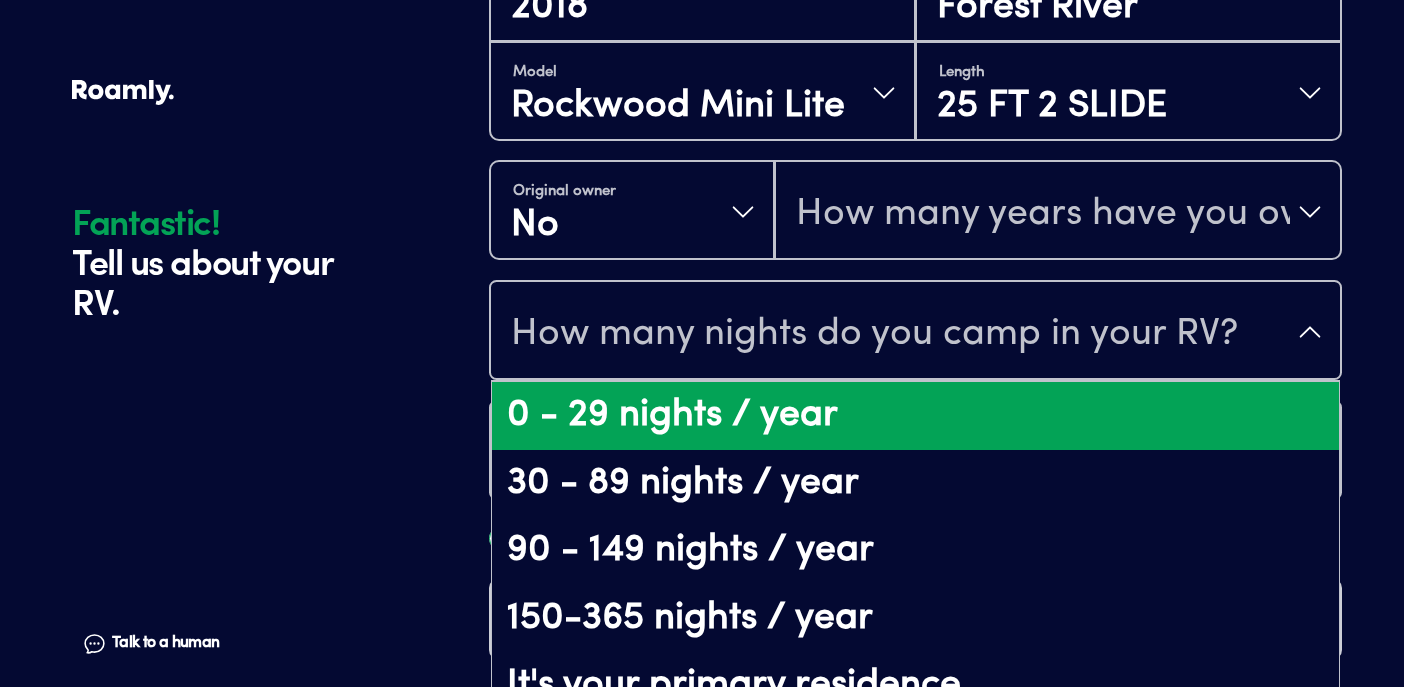 scroll, scrollTop: 41, scrollLeft: 0, axis: vertical 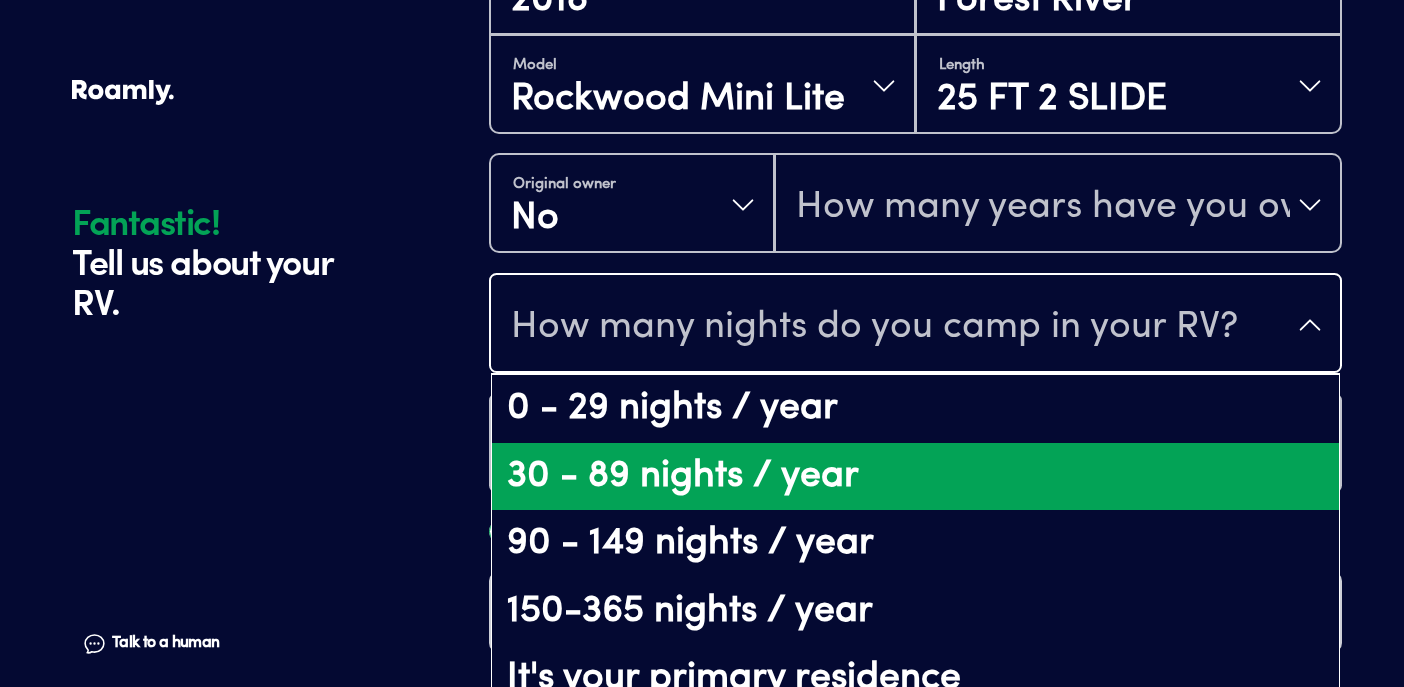 click on "30 - 89 nights / year" at bounding box center (915, 477) 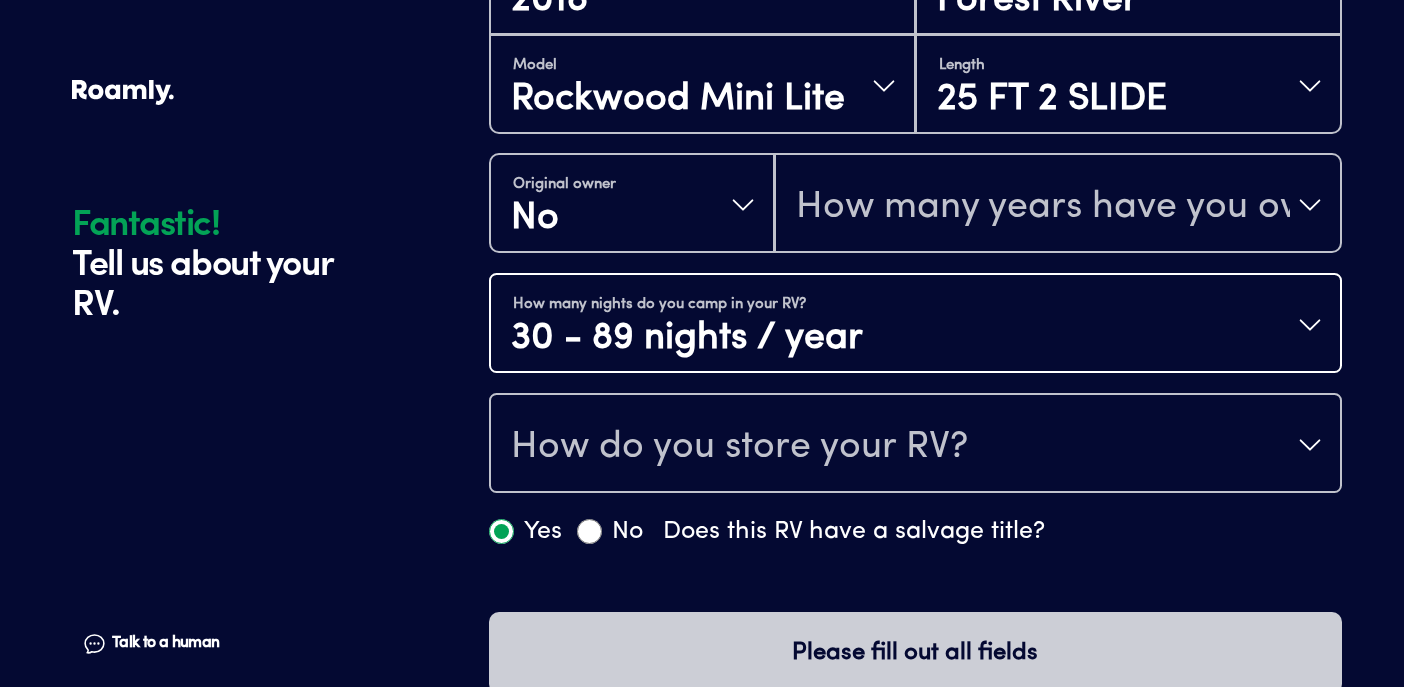 scroll, scrollTop: 0, scrollLeft: 0, axis: both 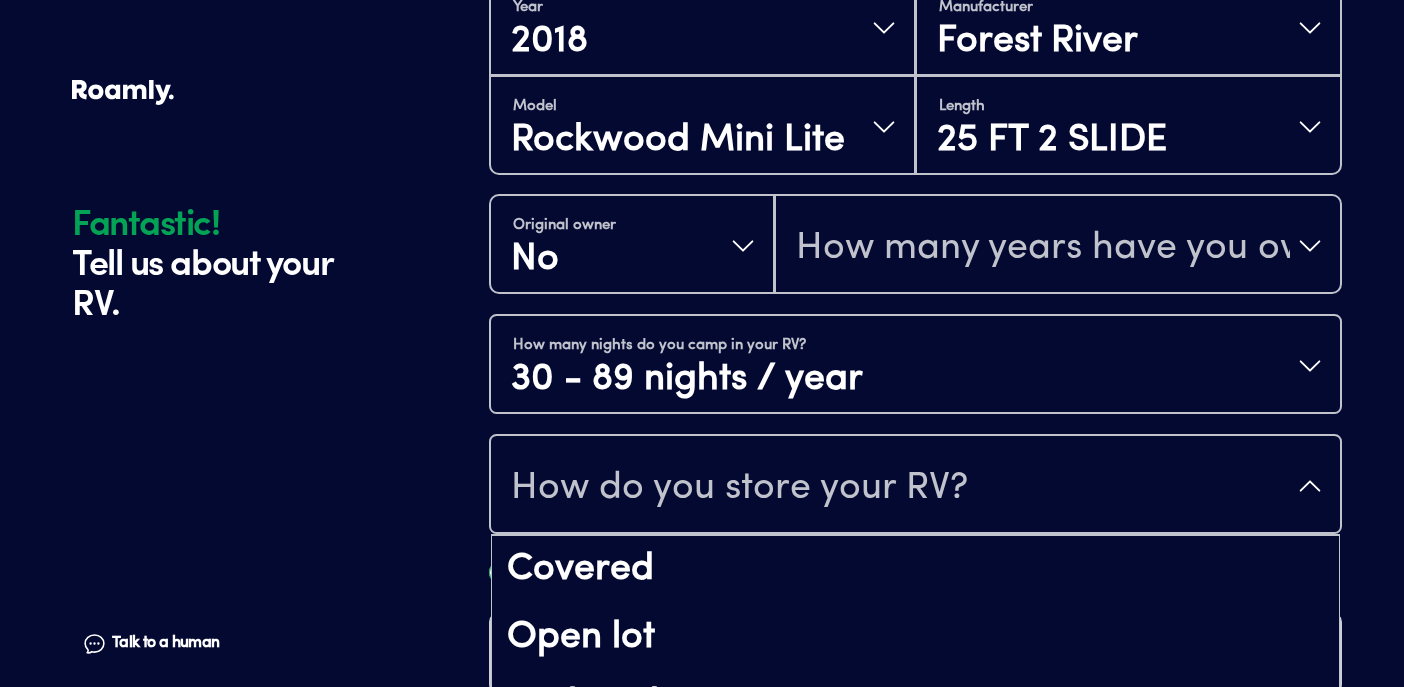 click on "How do you store your RV?" at bounding box center (915, 486) 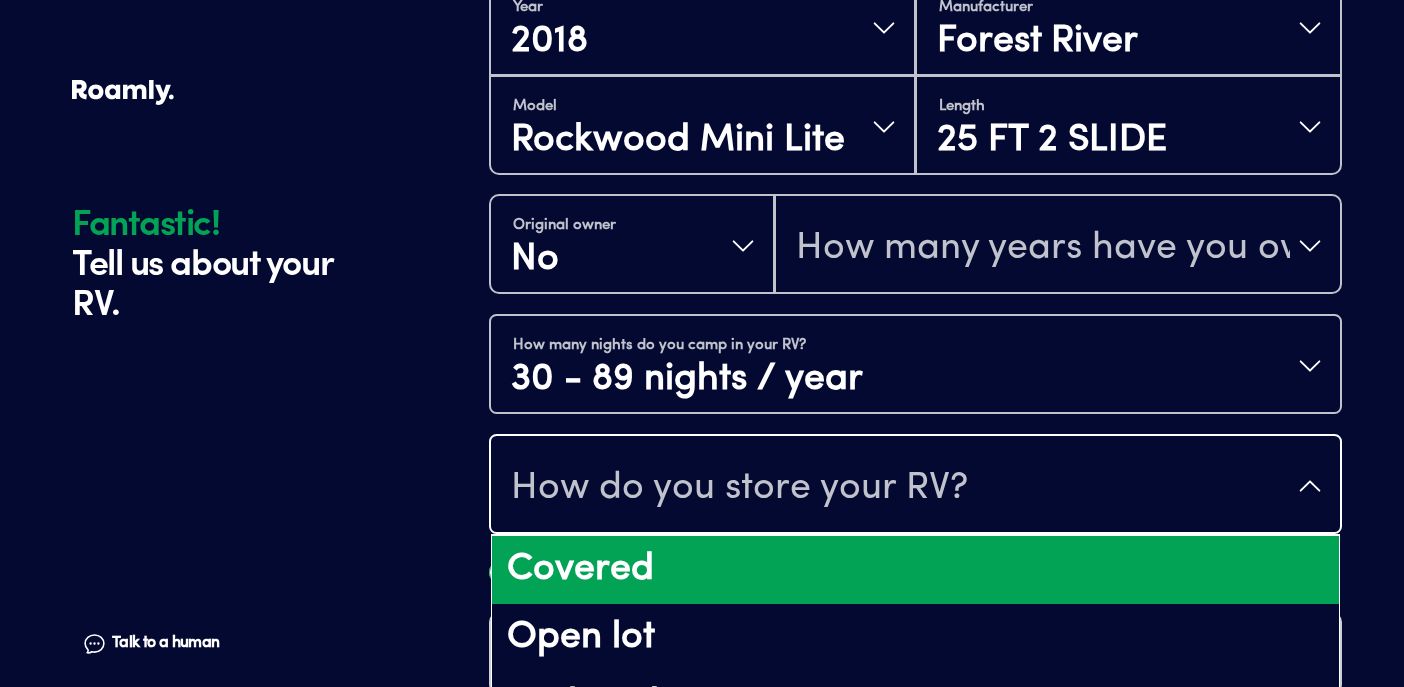 click on "Covered" at bounding box center [915, 570] 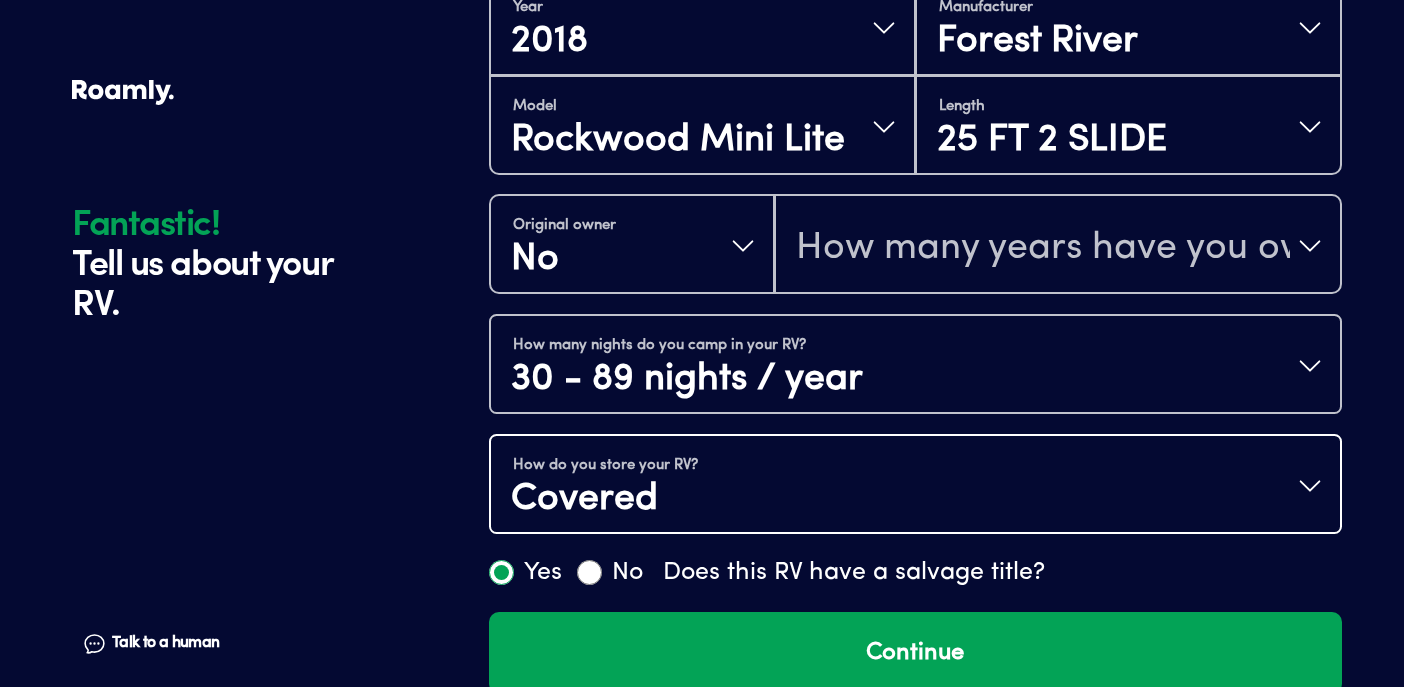 scroll, scrollTop: 589, scrollLeft: 0, axis: vertical 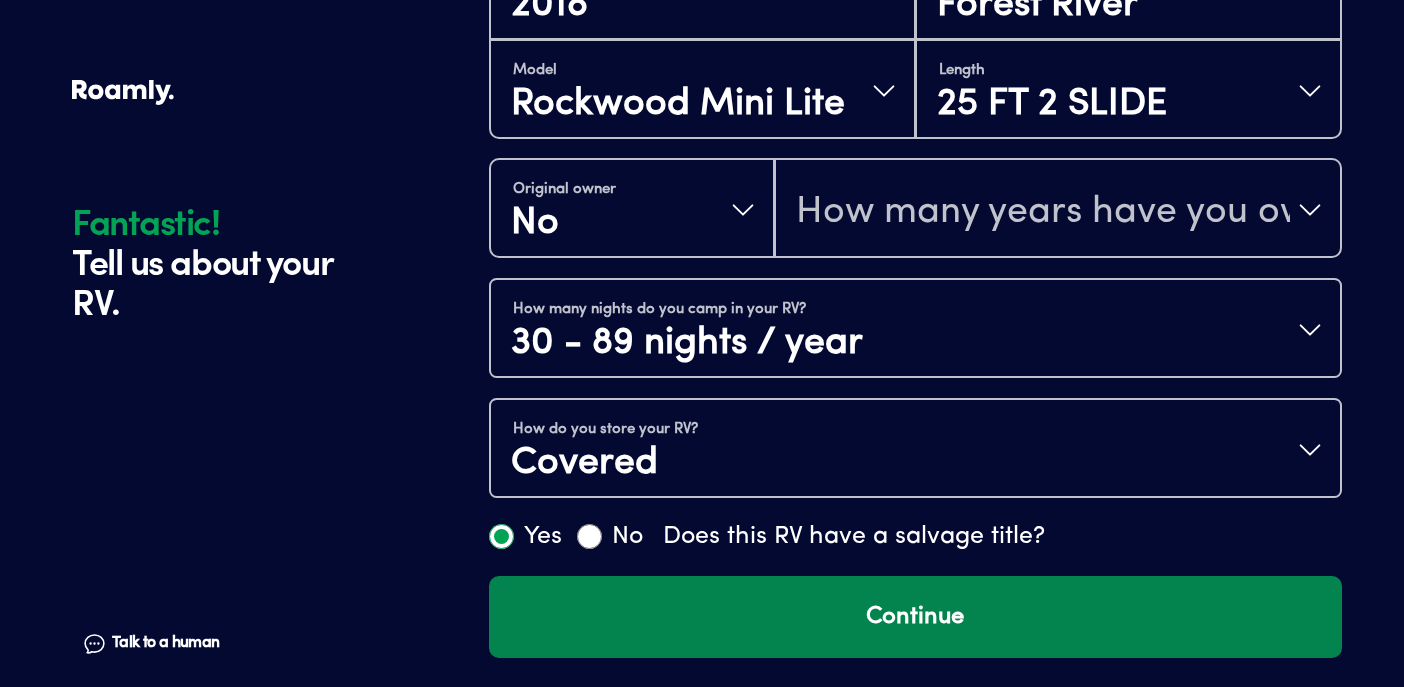 click on "Continue" at bounding box center [915, 617] 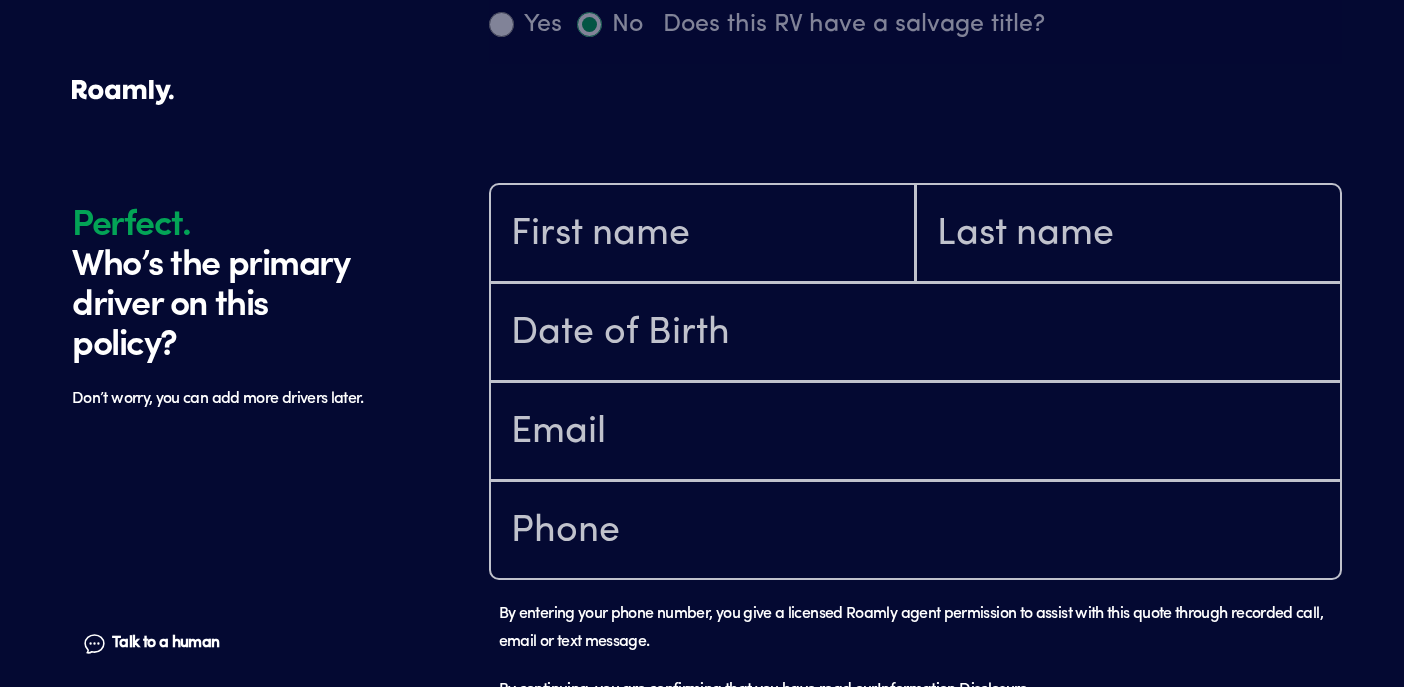 scroll, scrollTop: 1184, scrollLeft: 0, axis: vertical 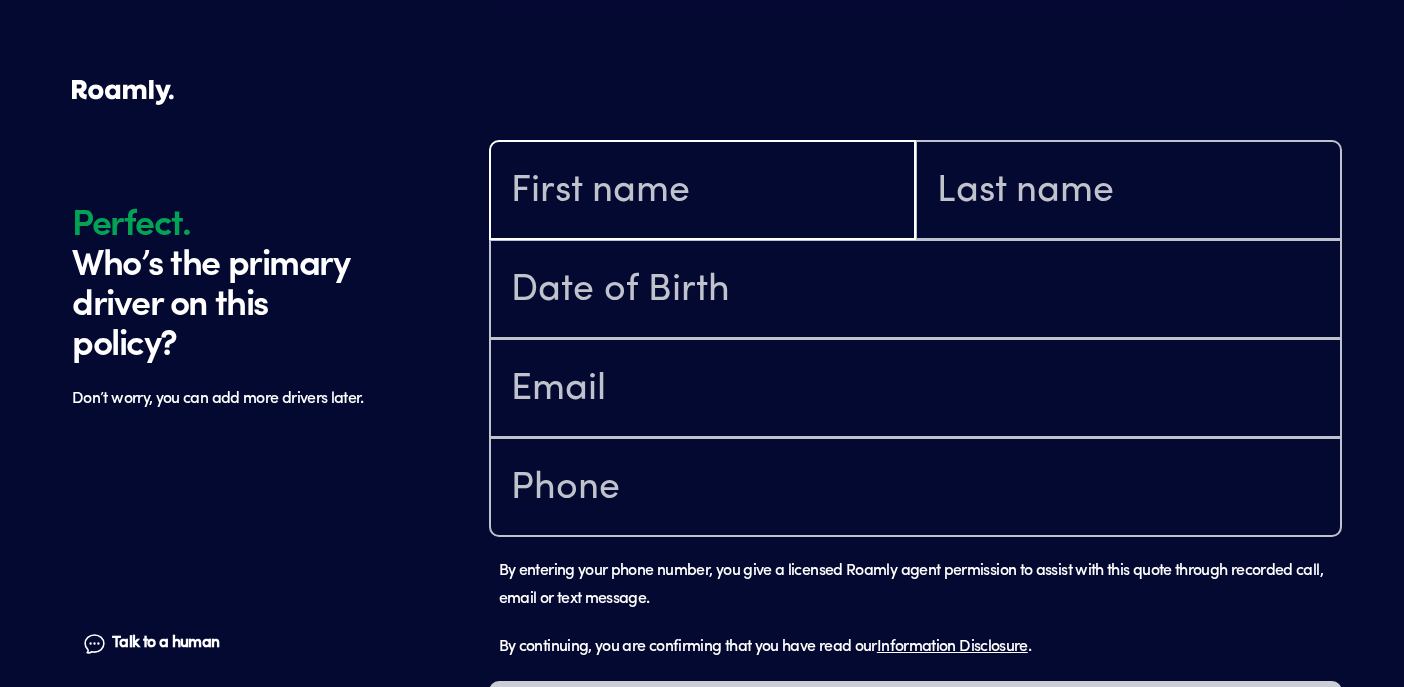 click at bounding box center (702, 192) 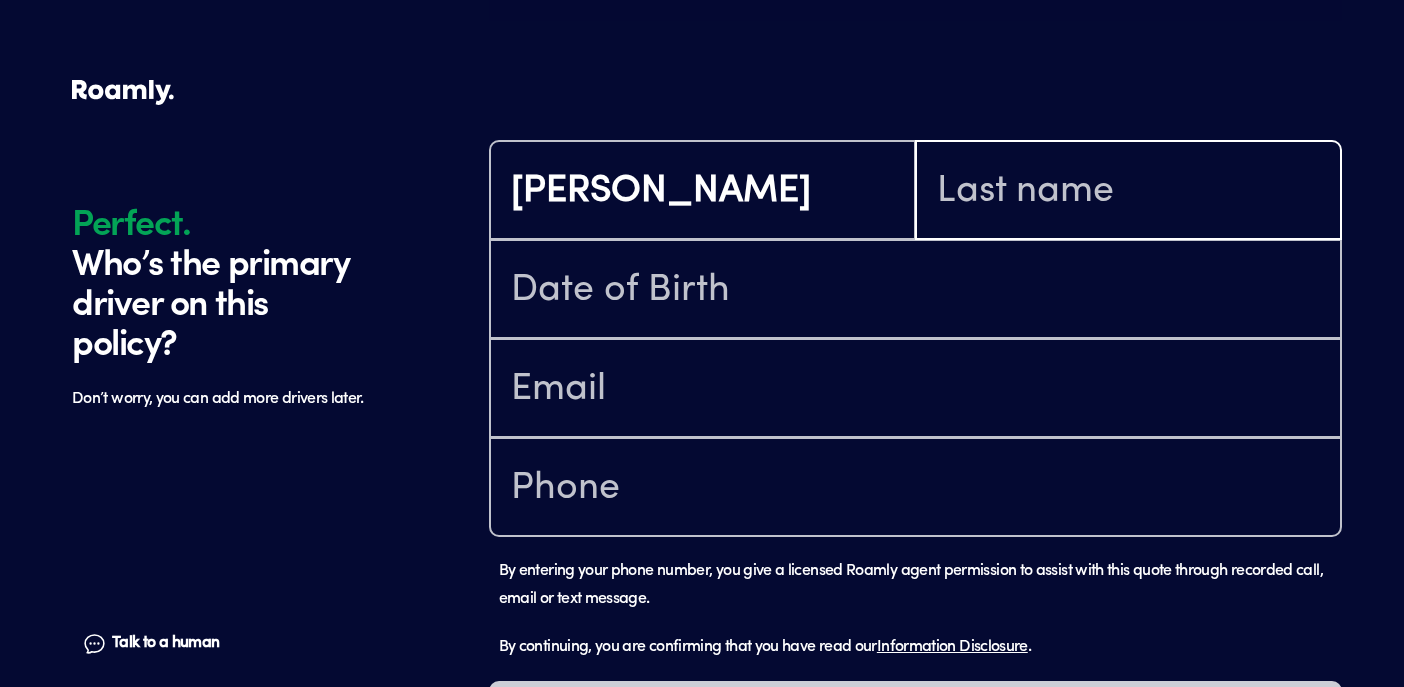 type on "[PERSON_NAME]" 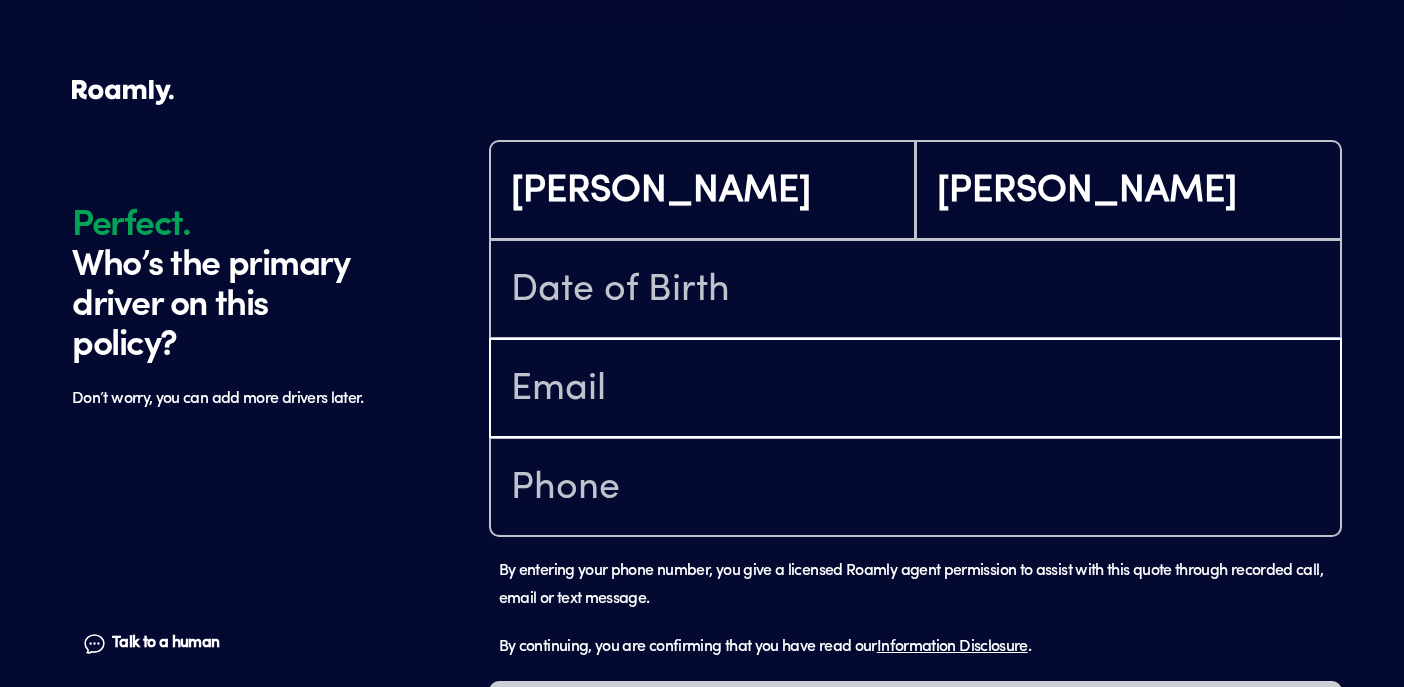 type on "[EMAIL_ADDRESS][DOMAIN_NAME]" 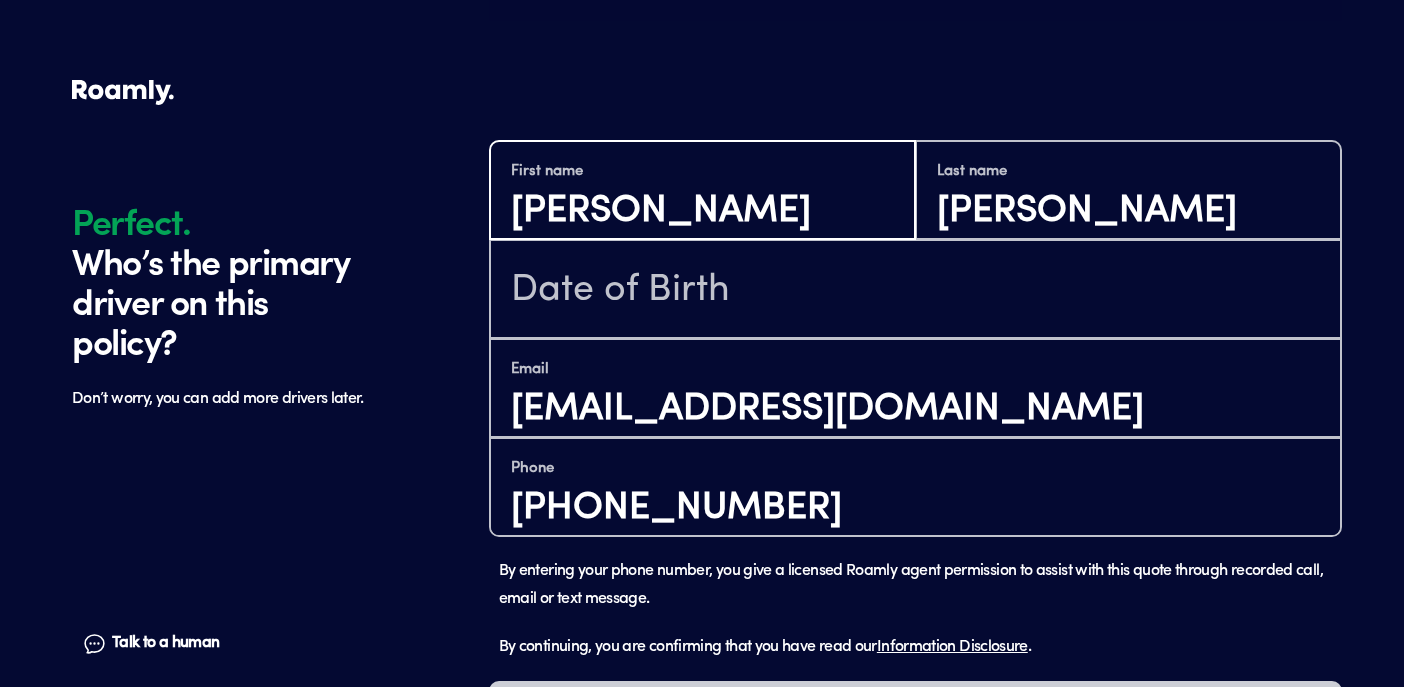 scroll, scrollTop: 1289, scrollLeft: 0, axis: vertical 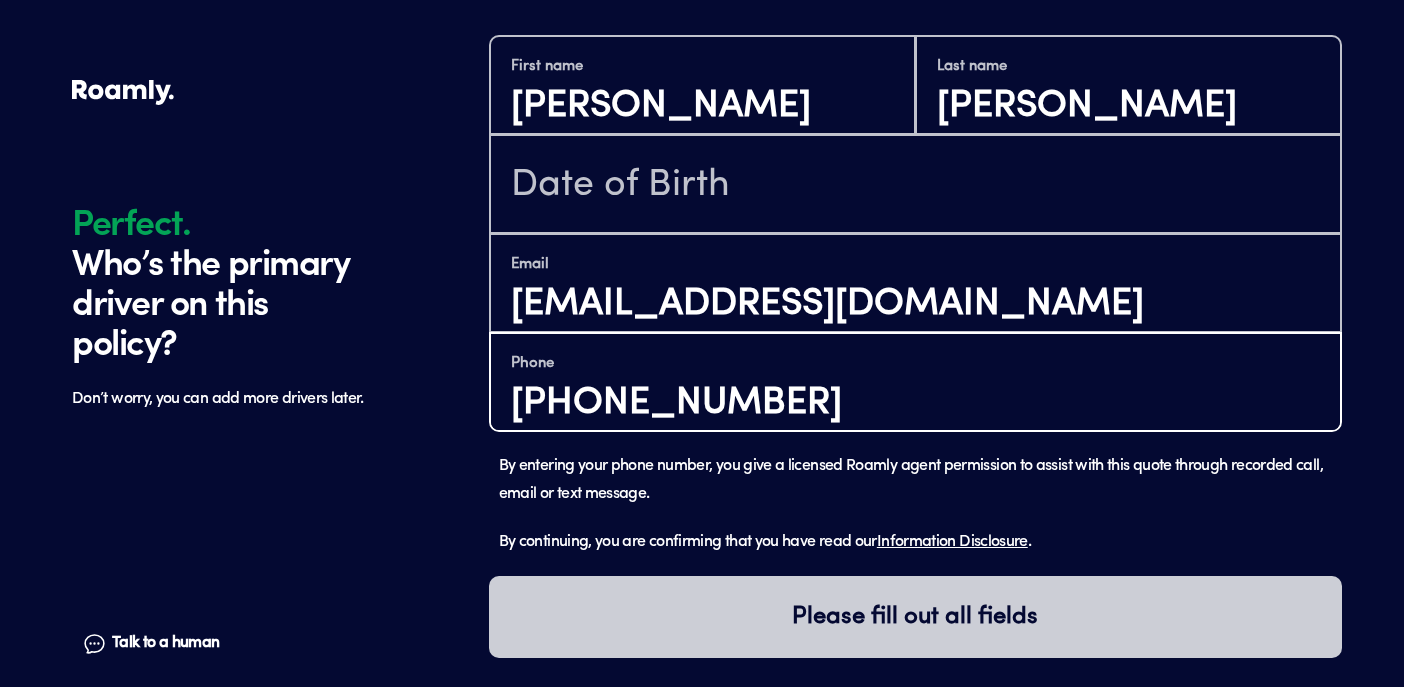 click on "[PHONE_NUMBER]" at bounding box center [915, 403] 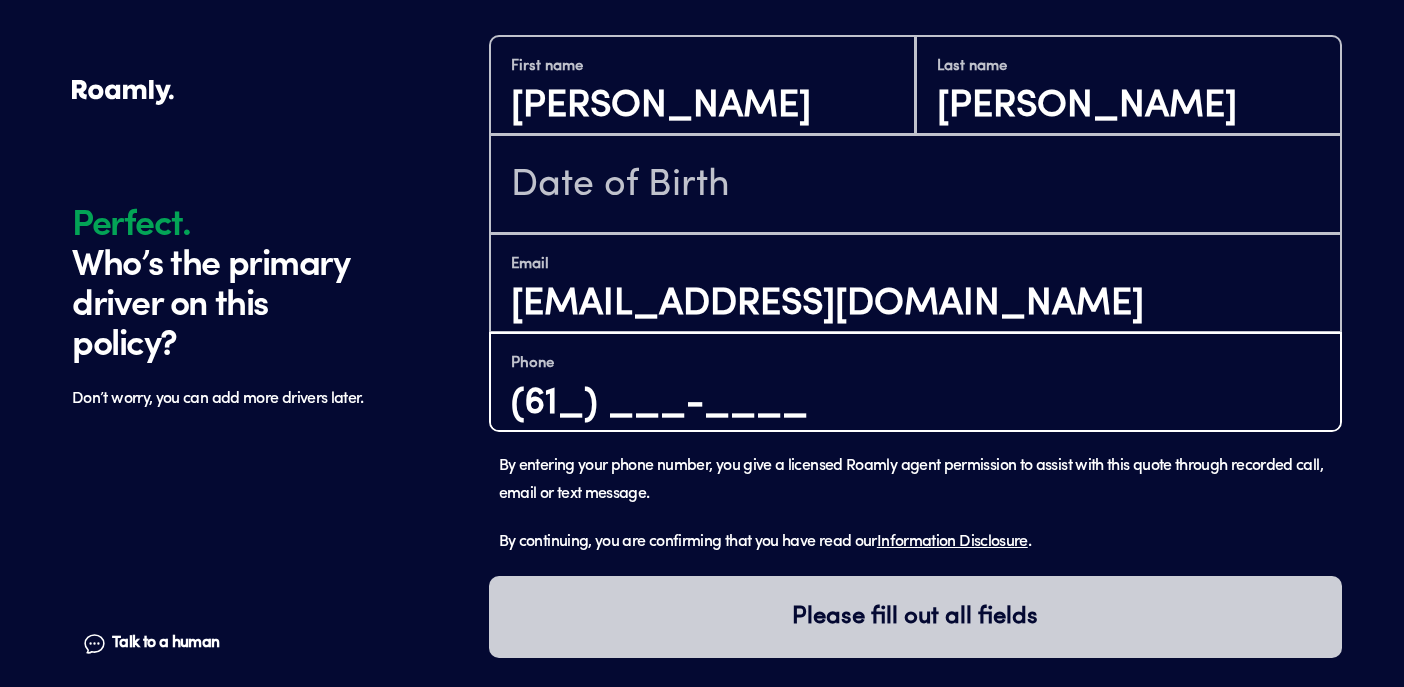 type on "(6__) ___-____" 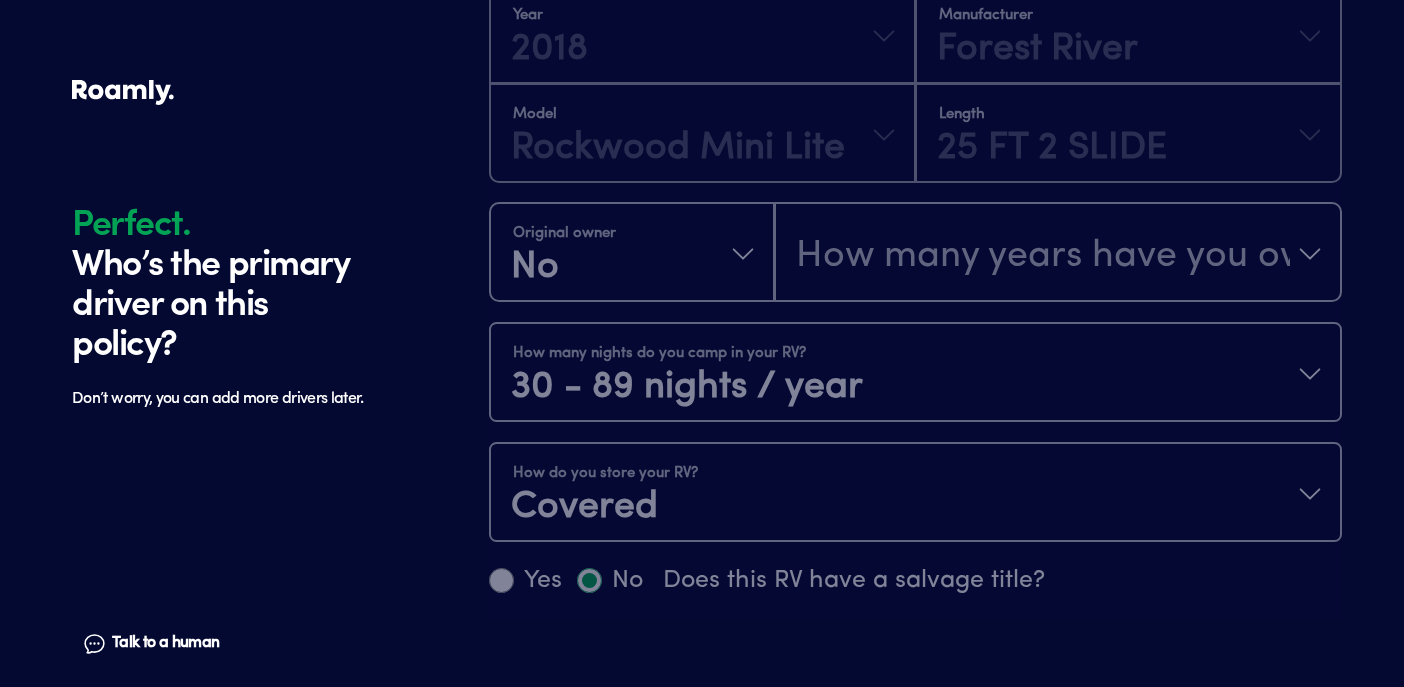 scroll, scrollTop: 1289, scrollLeft: 0, axis: vertical 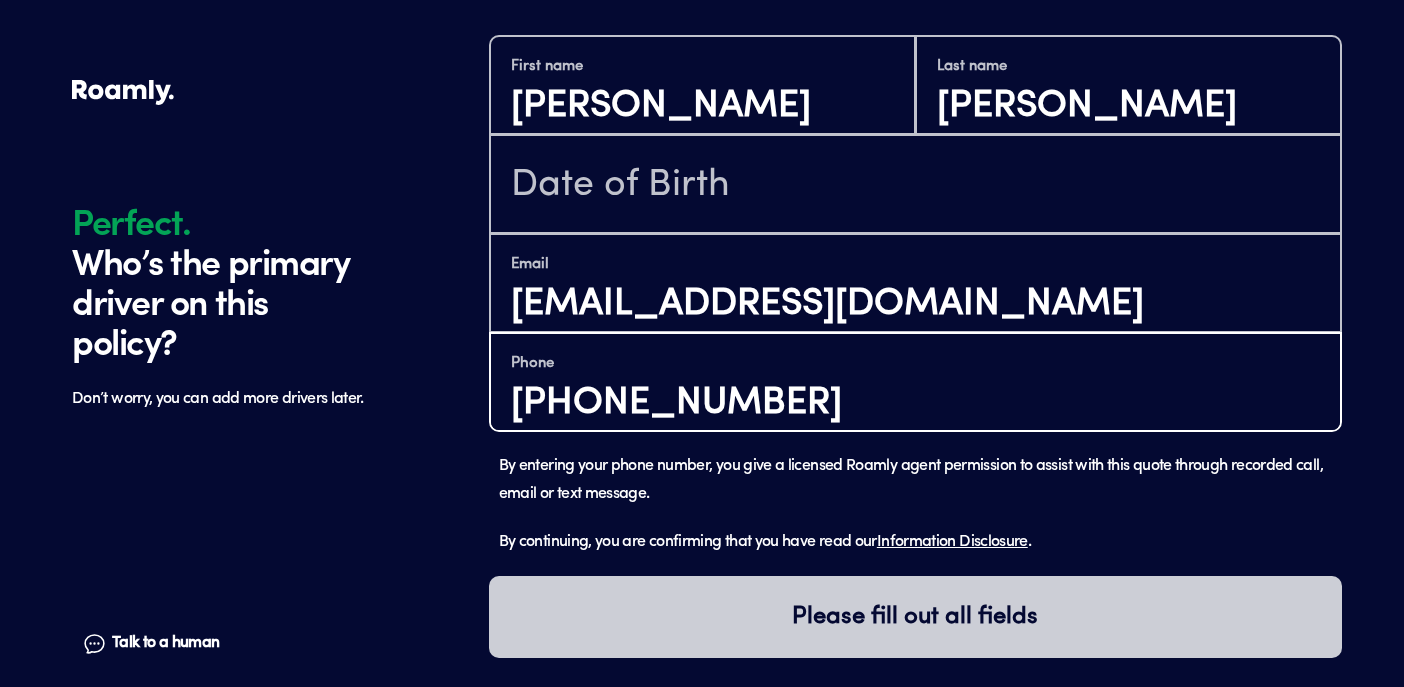 click on "[PHONE_NUMBER]" at bounding box center [915, 403] 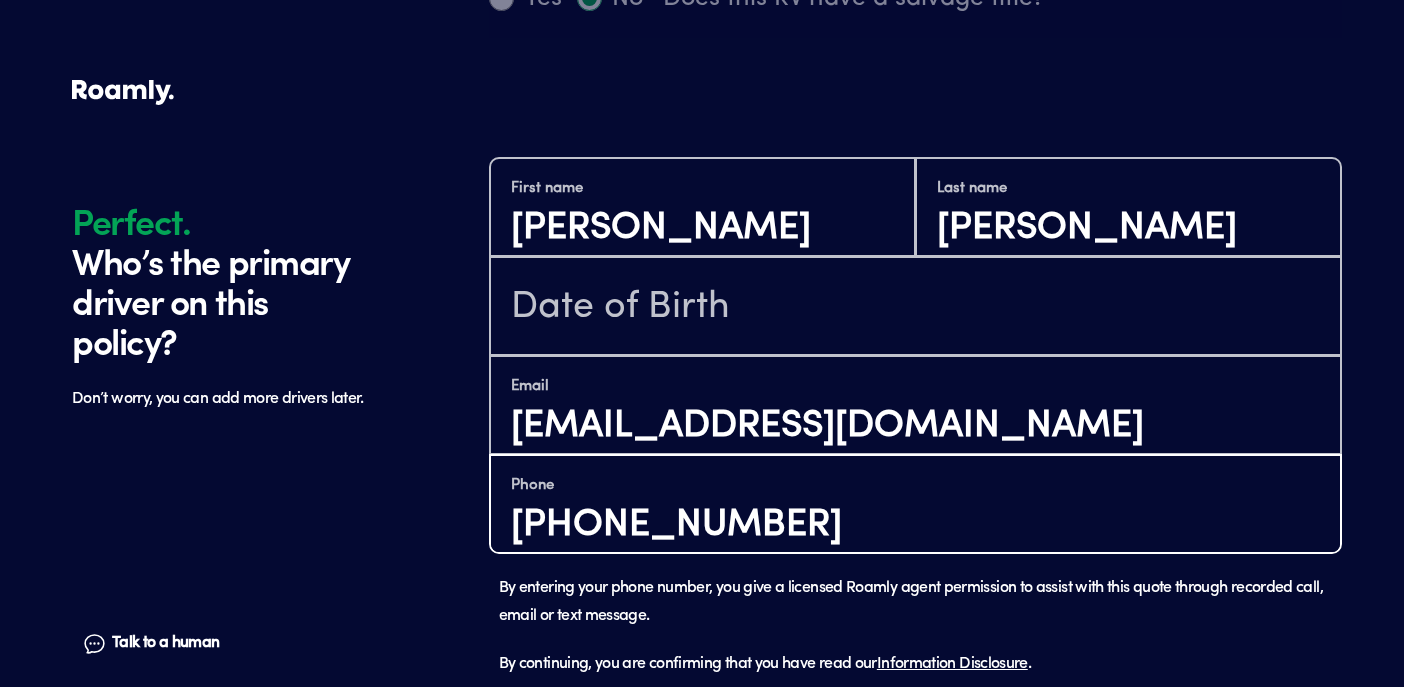 scroll, scrollTop: 1213, scrollLeft: 0, axis: vertical 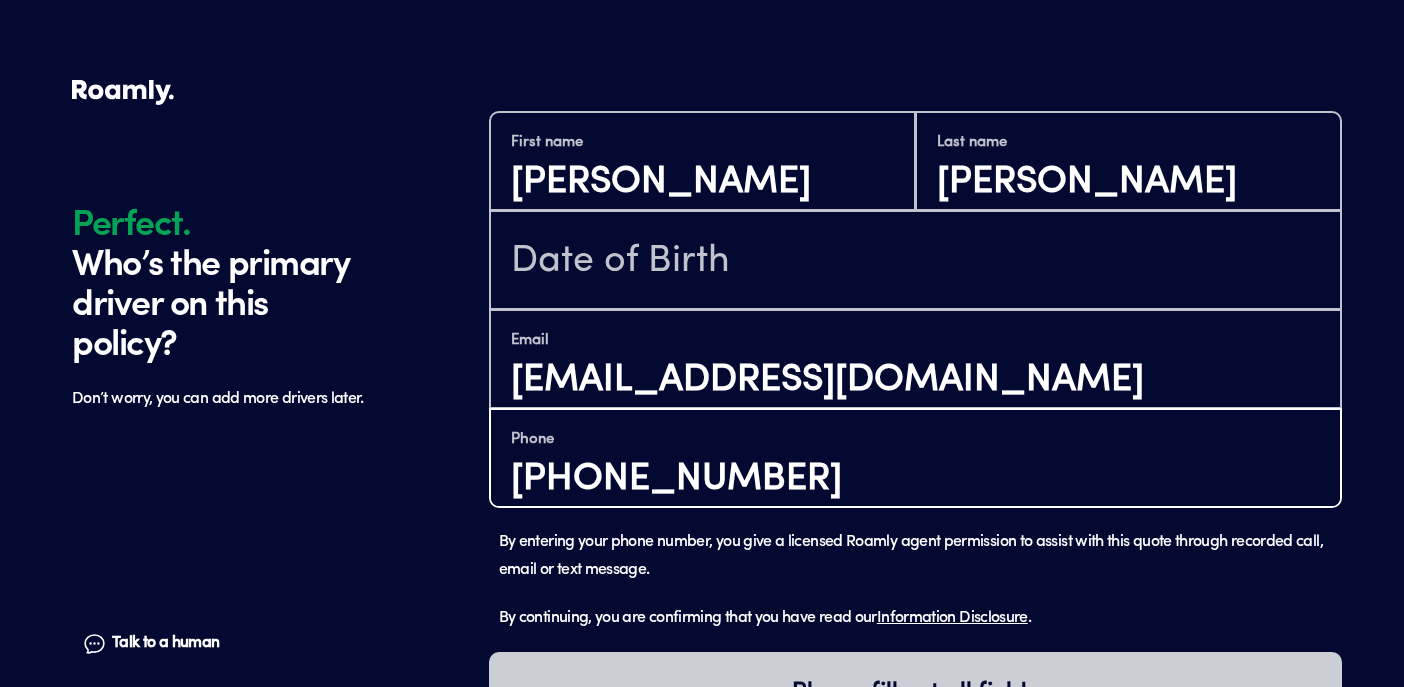 click on "[PHONE_NUMBER]" at bounding box center [915, 479] 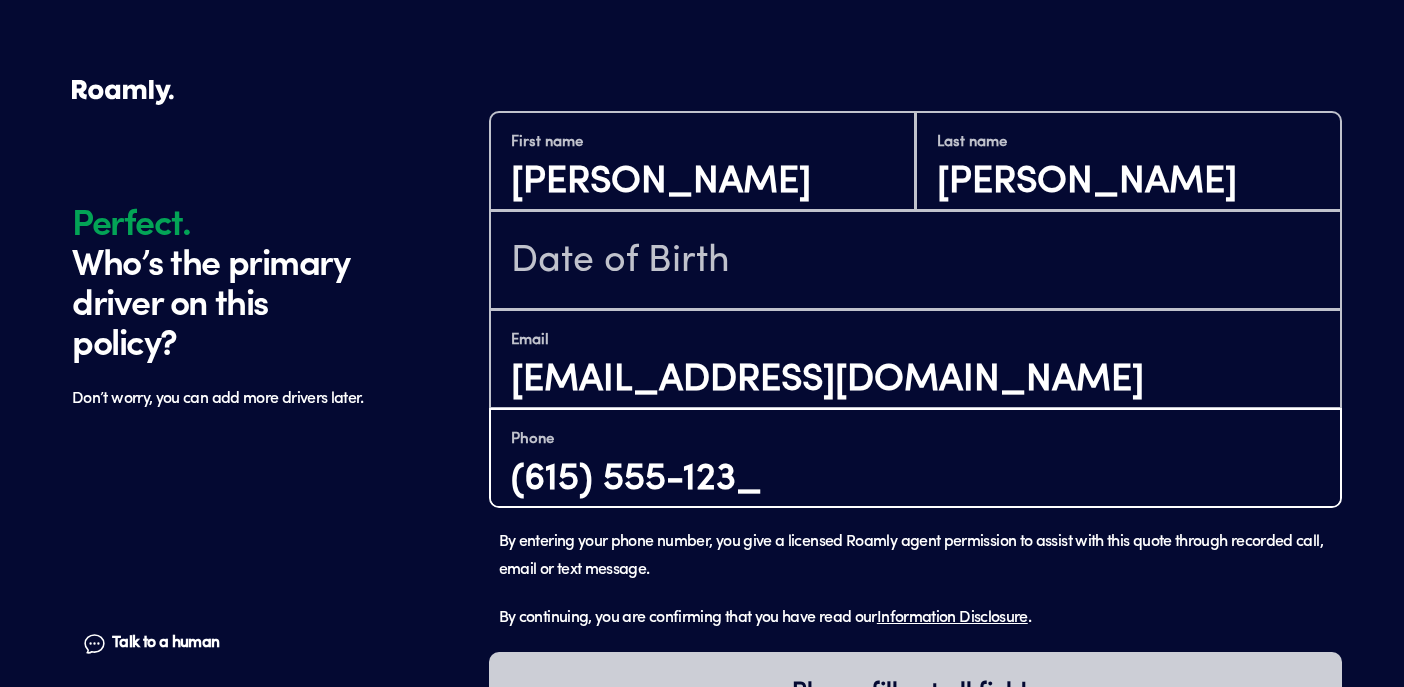 type on "[PHONE_NUMBER]" 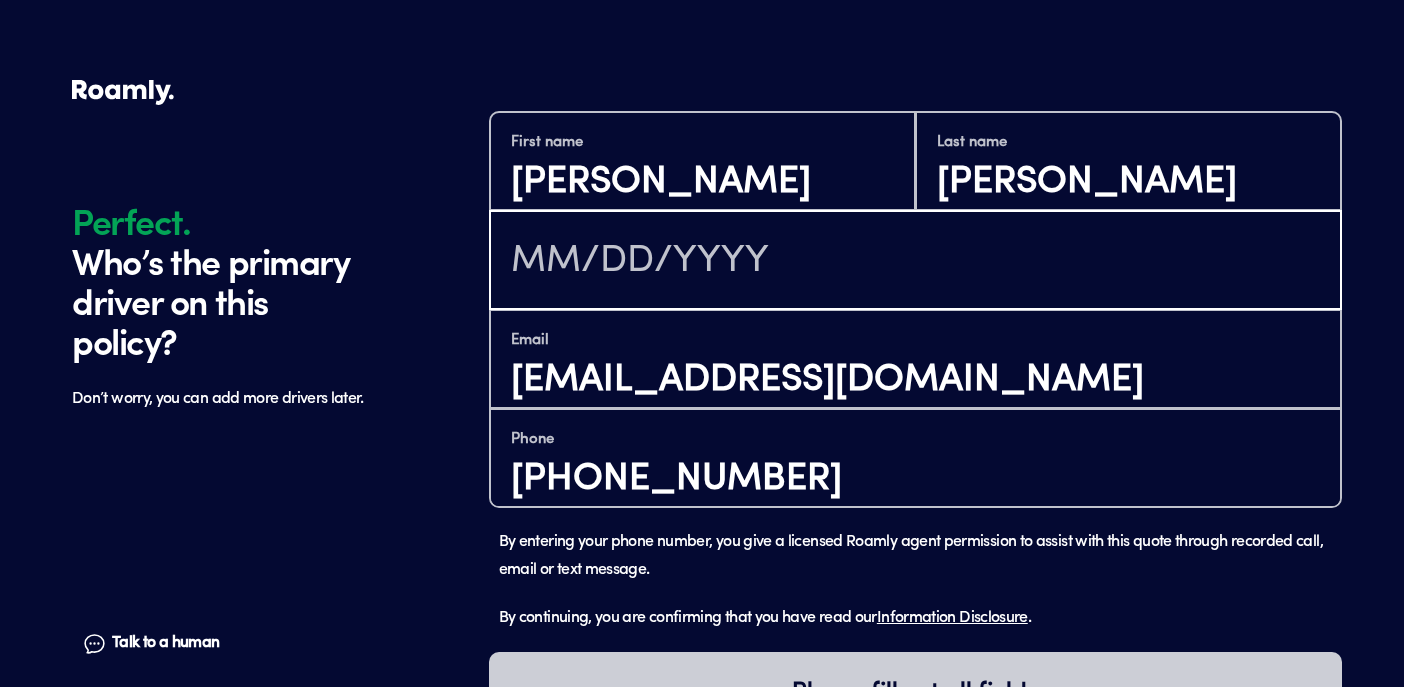 click at bounding box center [915, 262] 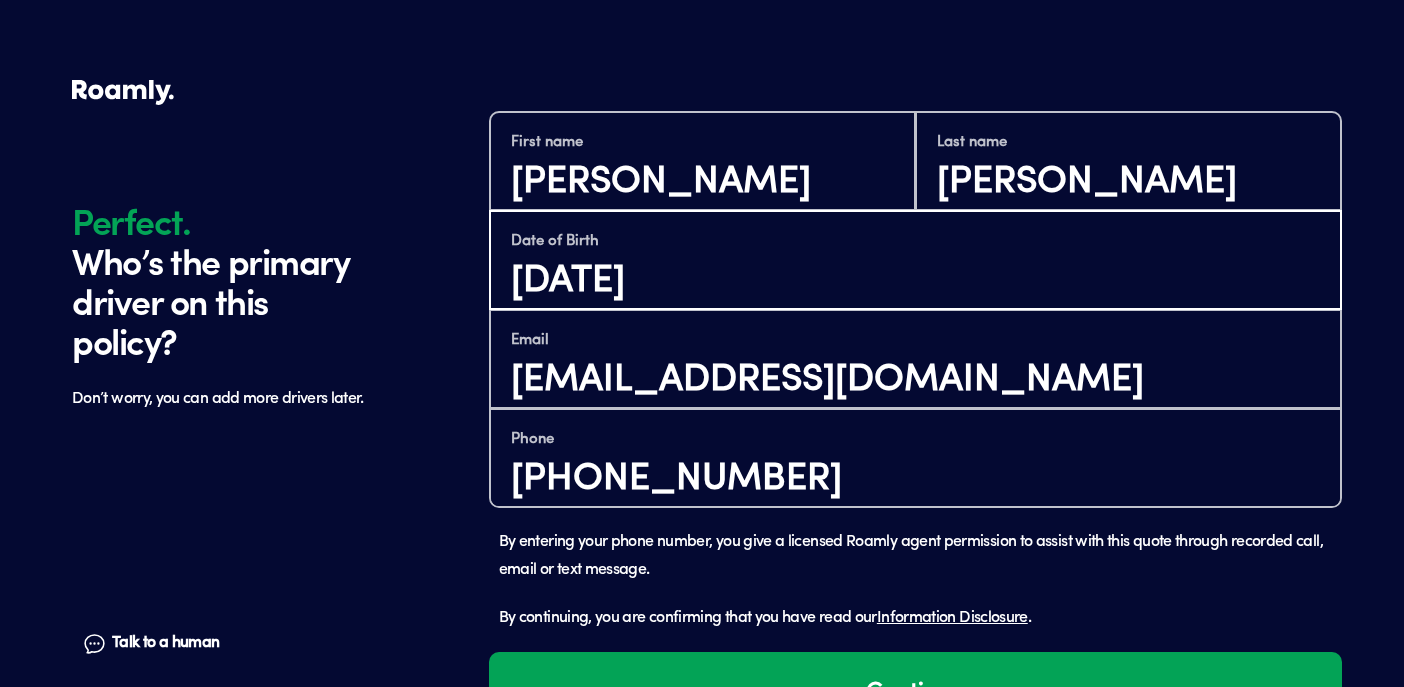 scroll, scrollTop: 1289, scrollLeft: 0, axis: vertical 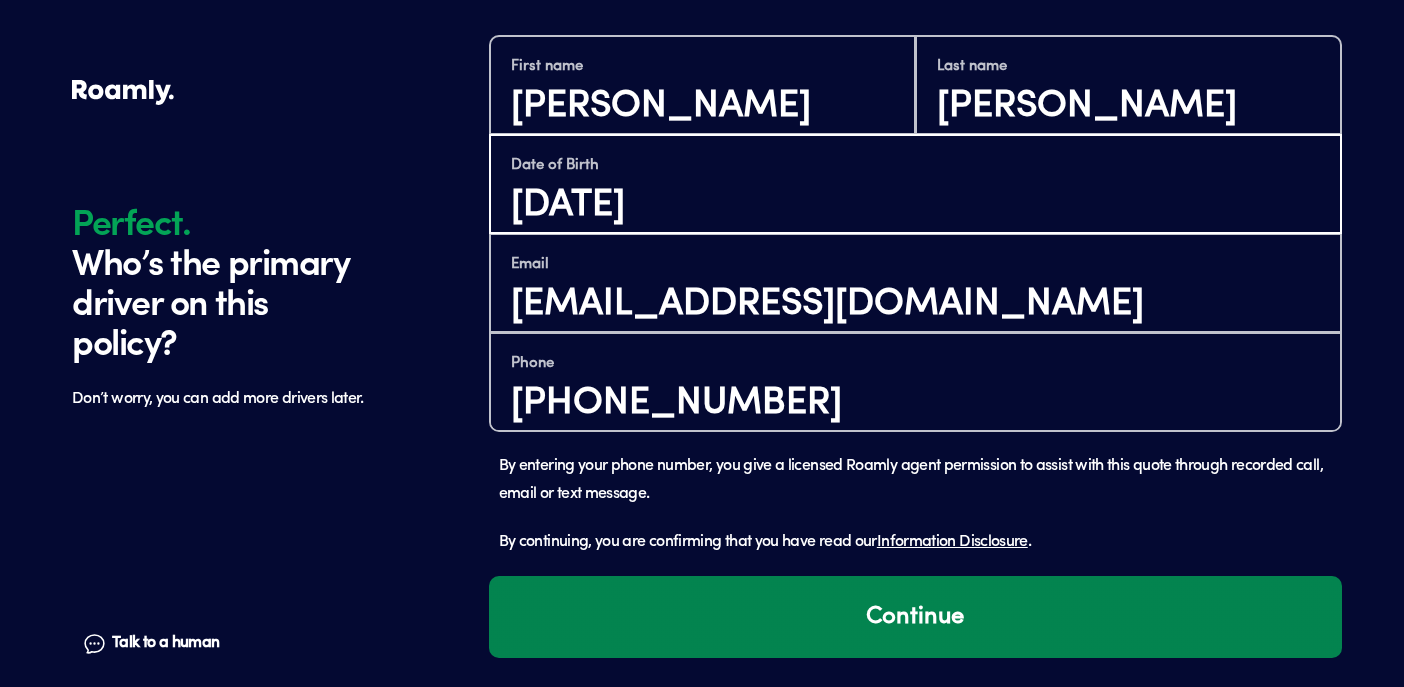 type on "[DATE]" 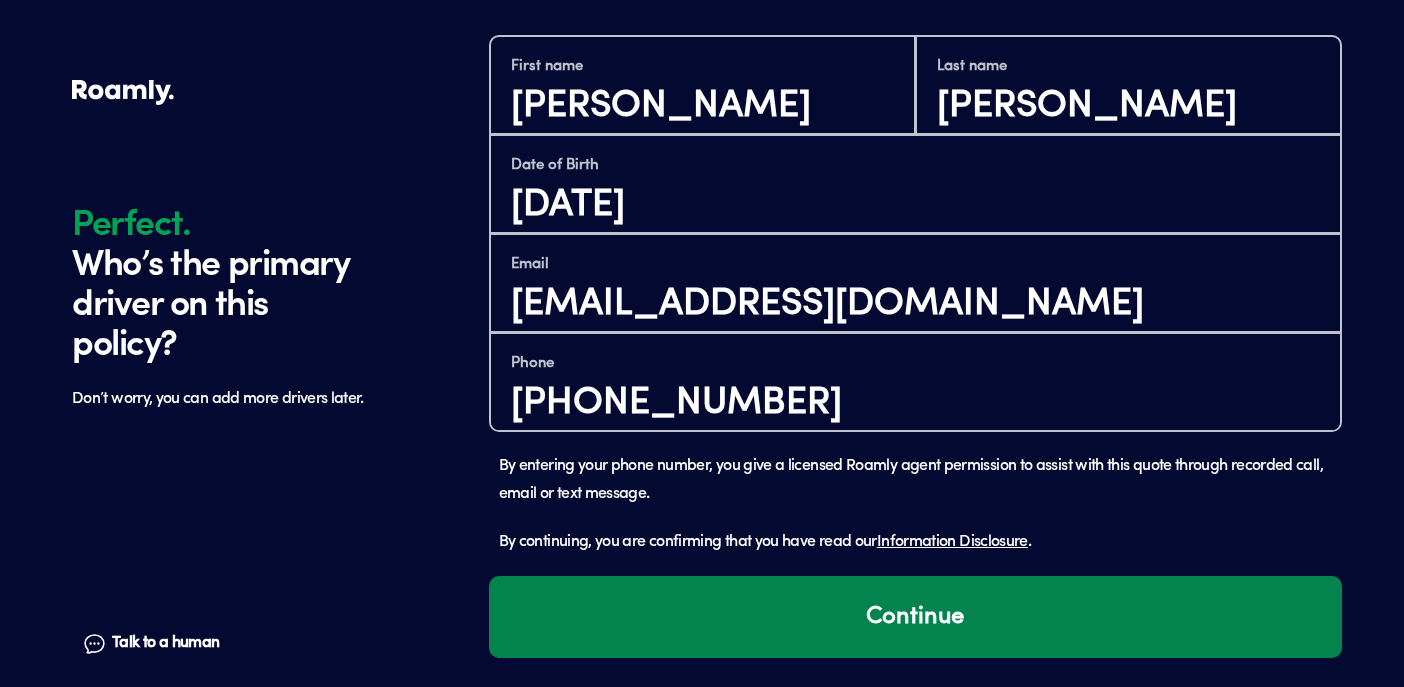 click on "Continue" at bounding box center [915, 617] 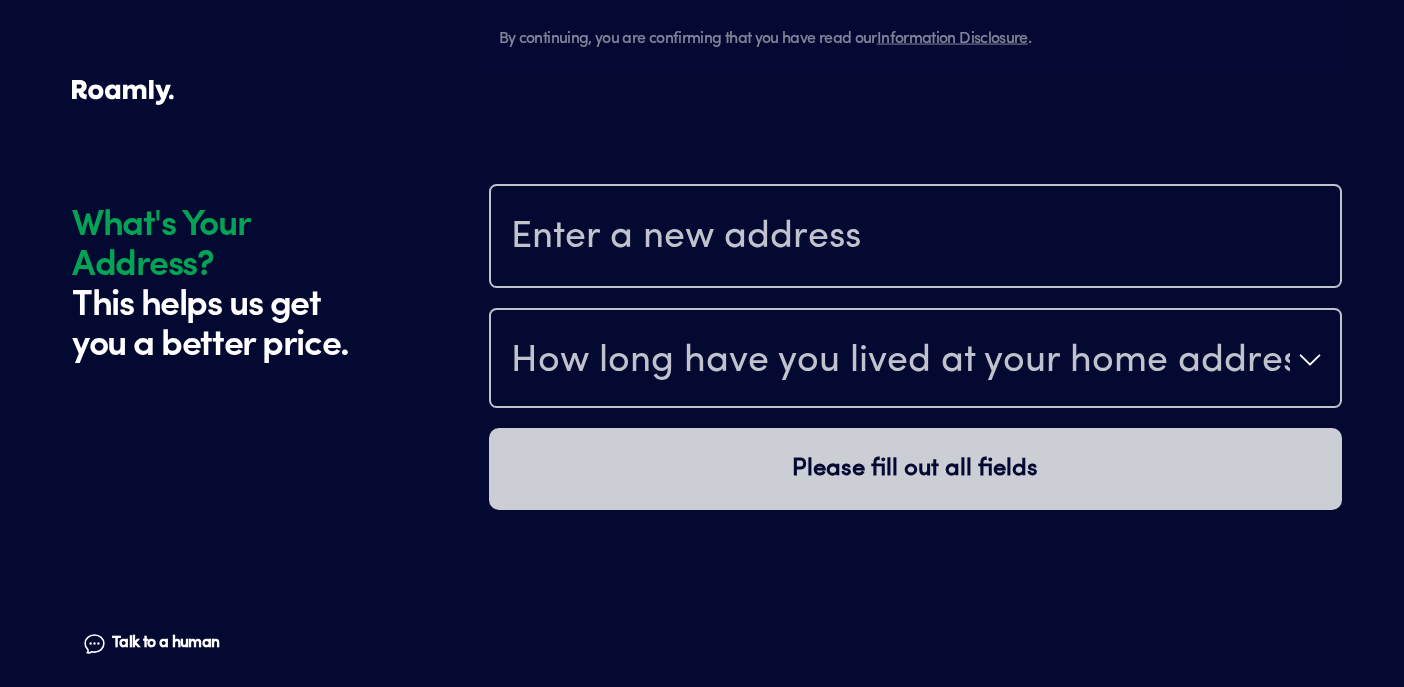 scroll, scrollTop: 1877, scrollLeft: 0, axis: vertical 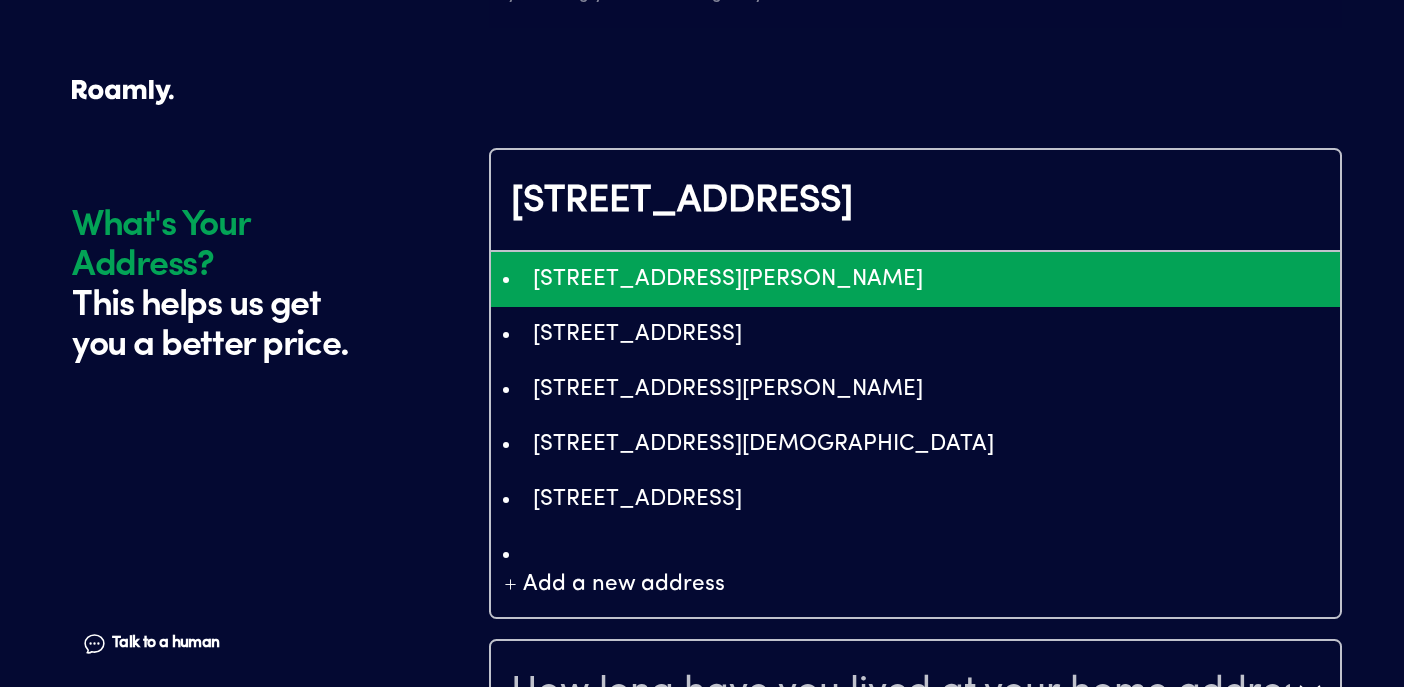 type on "ChIJD7OCou3wY4gRD8TY9rhlrYU" 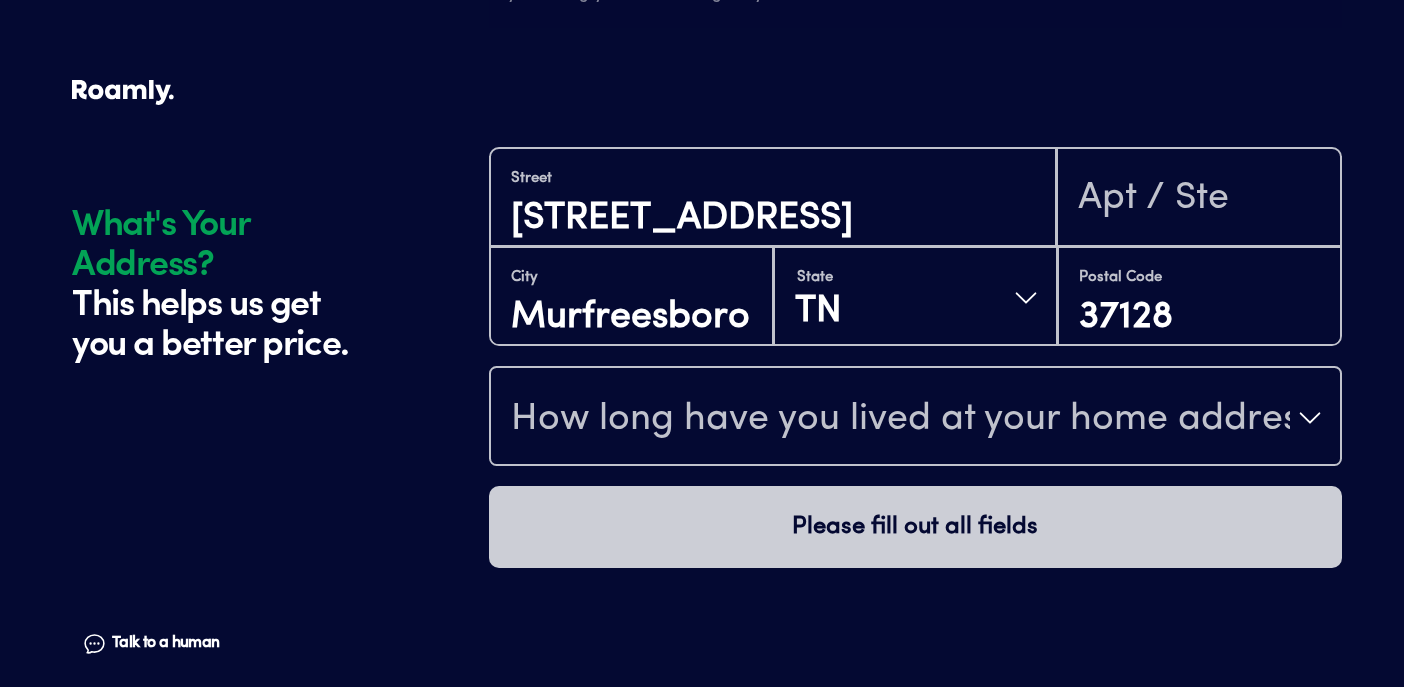 click on "How long have you lived at your home address?" at bounding box center (900, 420) 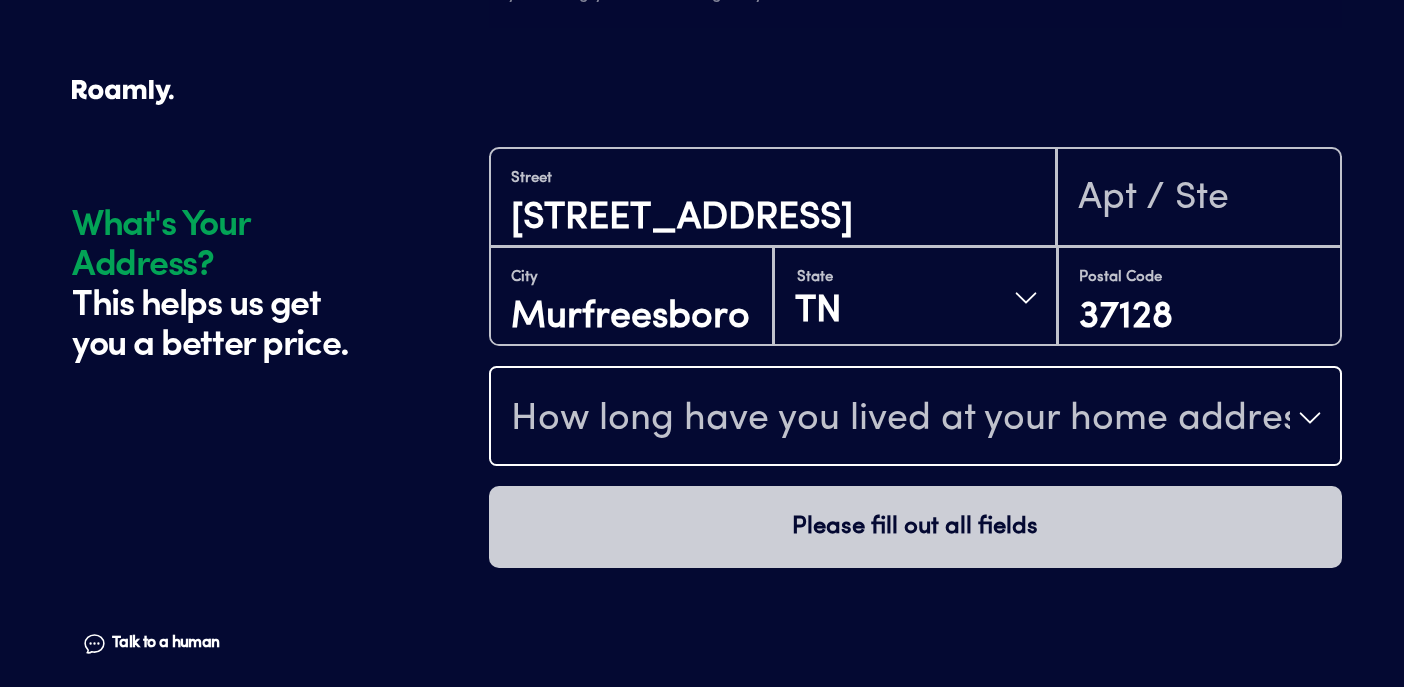 click on "How long have you lived at your home address?" at bounding box center [900, 420] 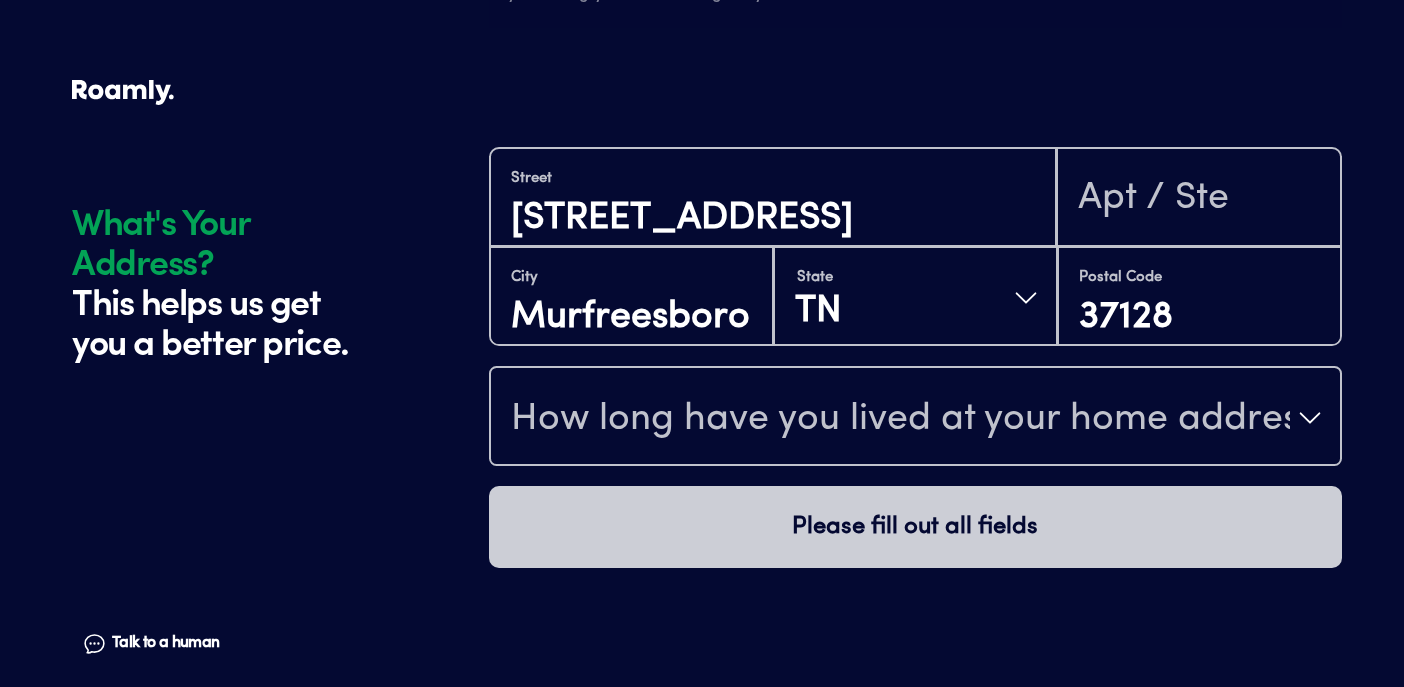 click on "How long have you lived at your home address?" at bounding box center [900, 420] 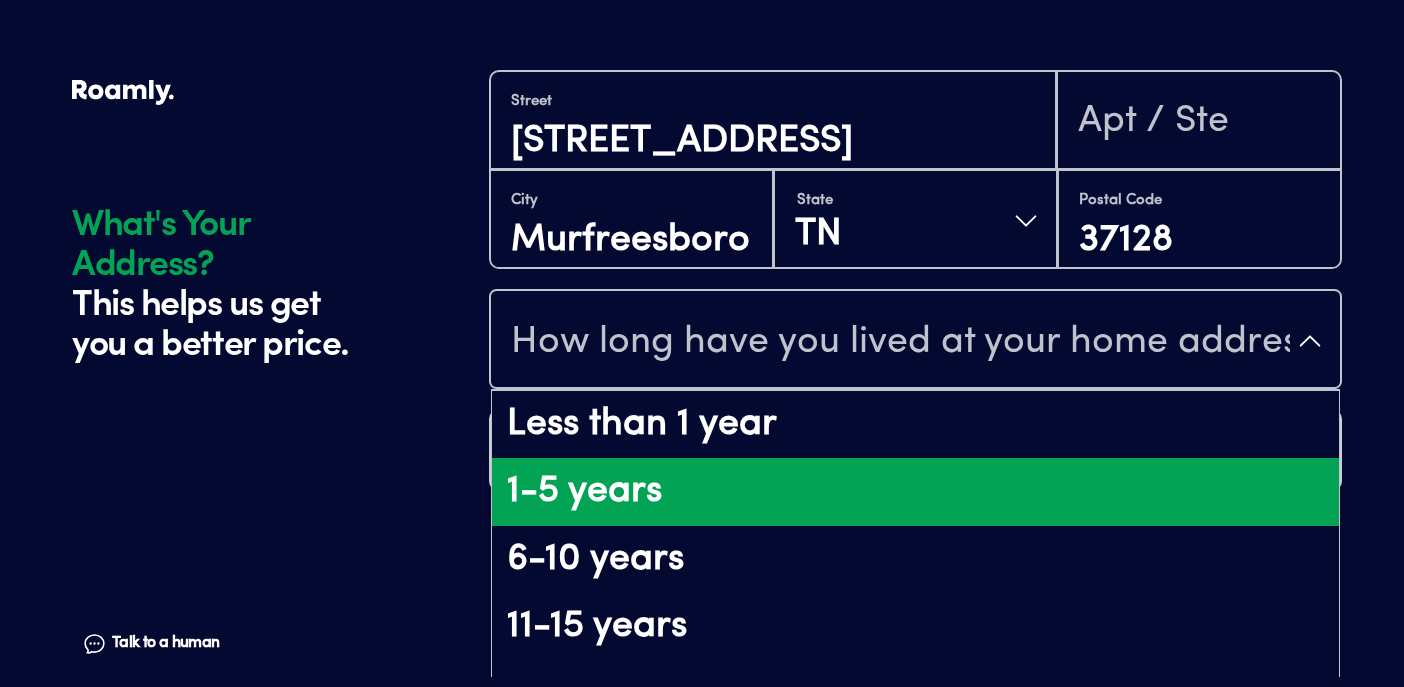 scroll, scrollTop: 91, scrollLeft: 0, axis: vertical 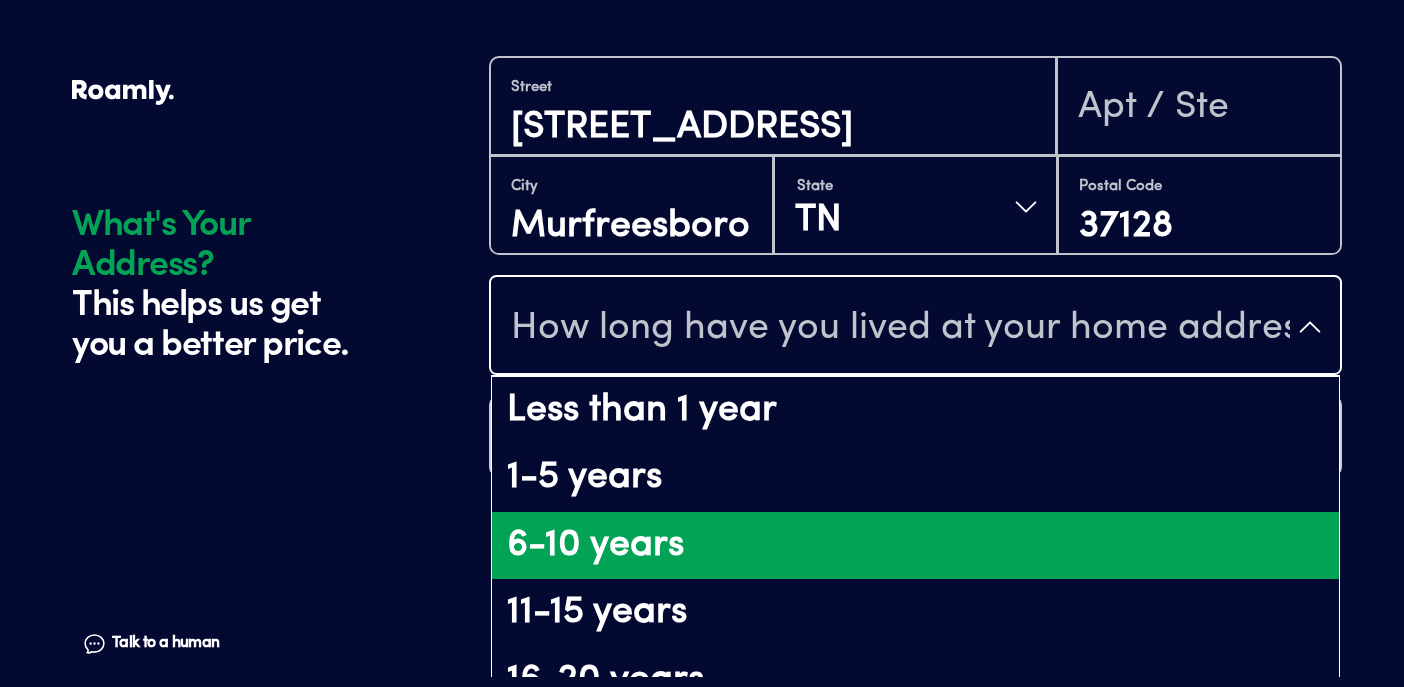 click on "6-10 years" at bounding box center [915, 546] 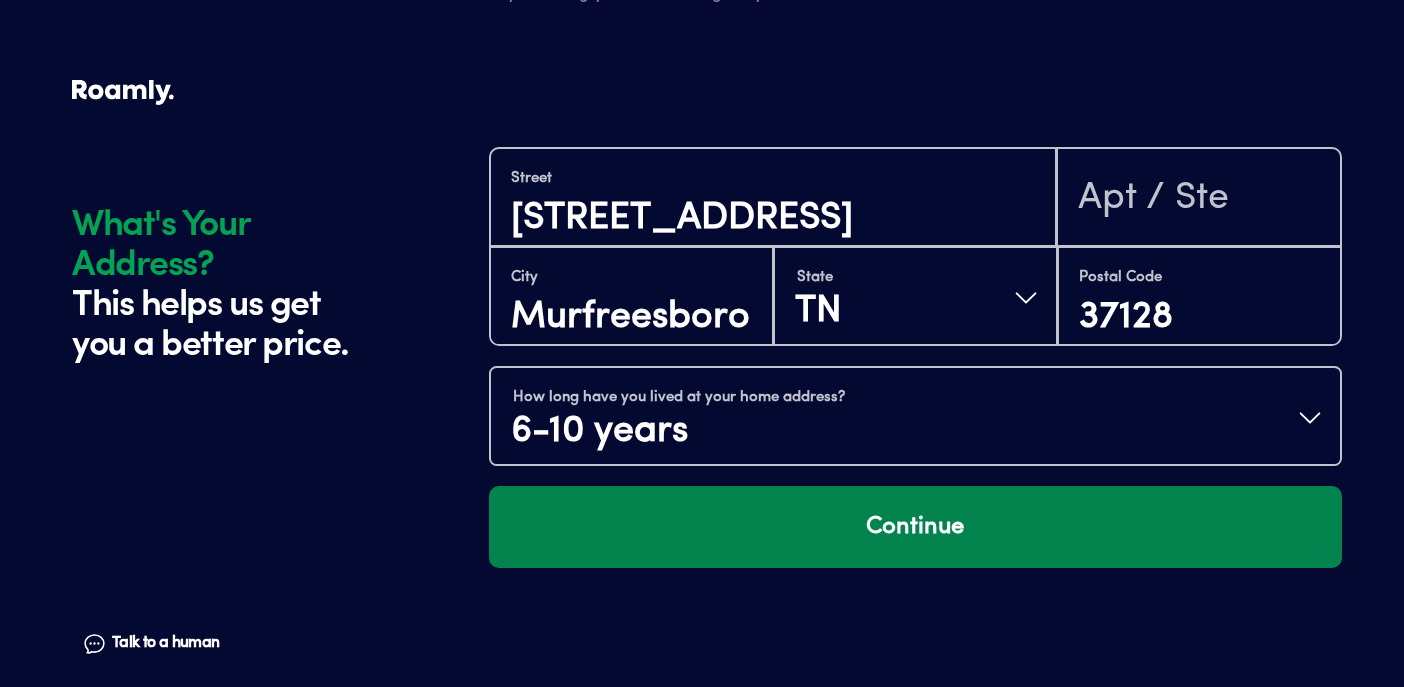click on "Continue" at bounding box center (915, 527) 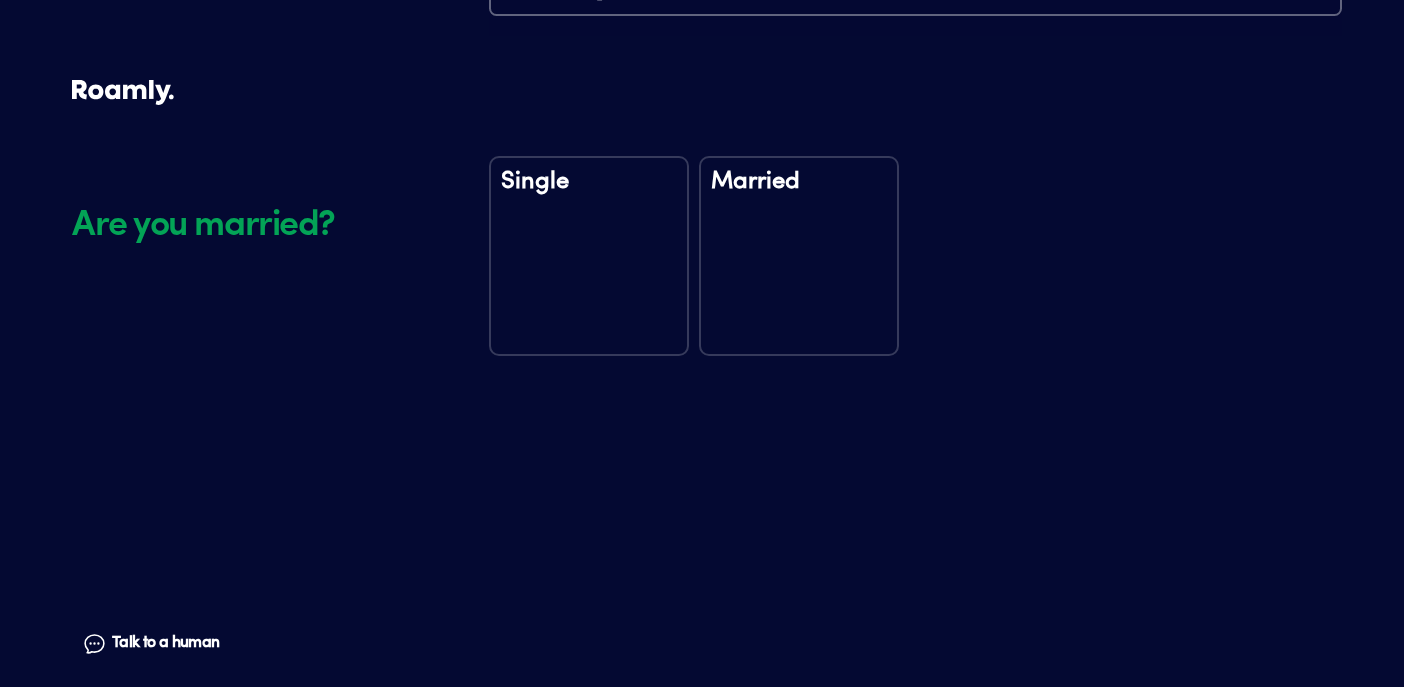 scroll, scrollTop: 2348, scrollLeft: 0, axis: vertical 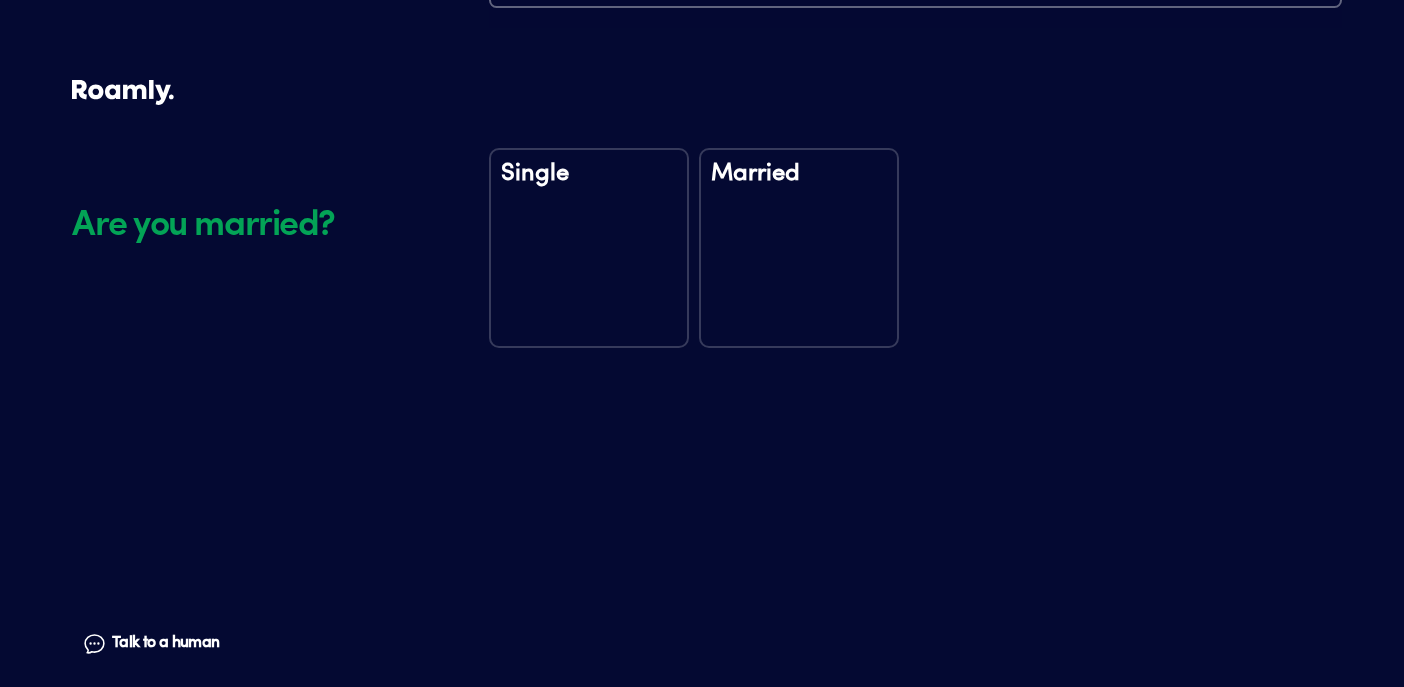 click on "Single" at bounding box center (589, 248) 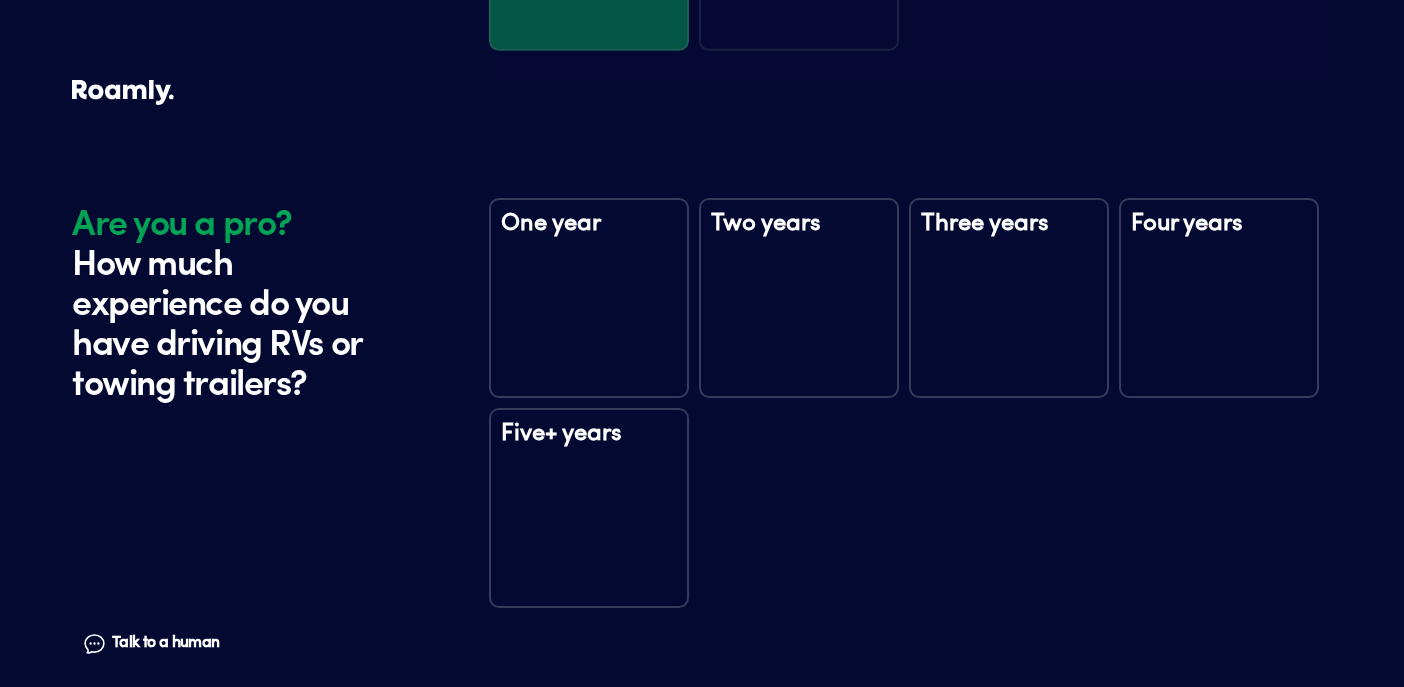 scroll, scrollTop: 2738, scrollLeft: 0, axis: vertical 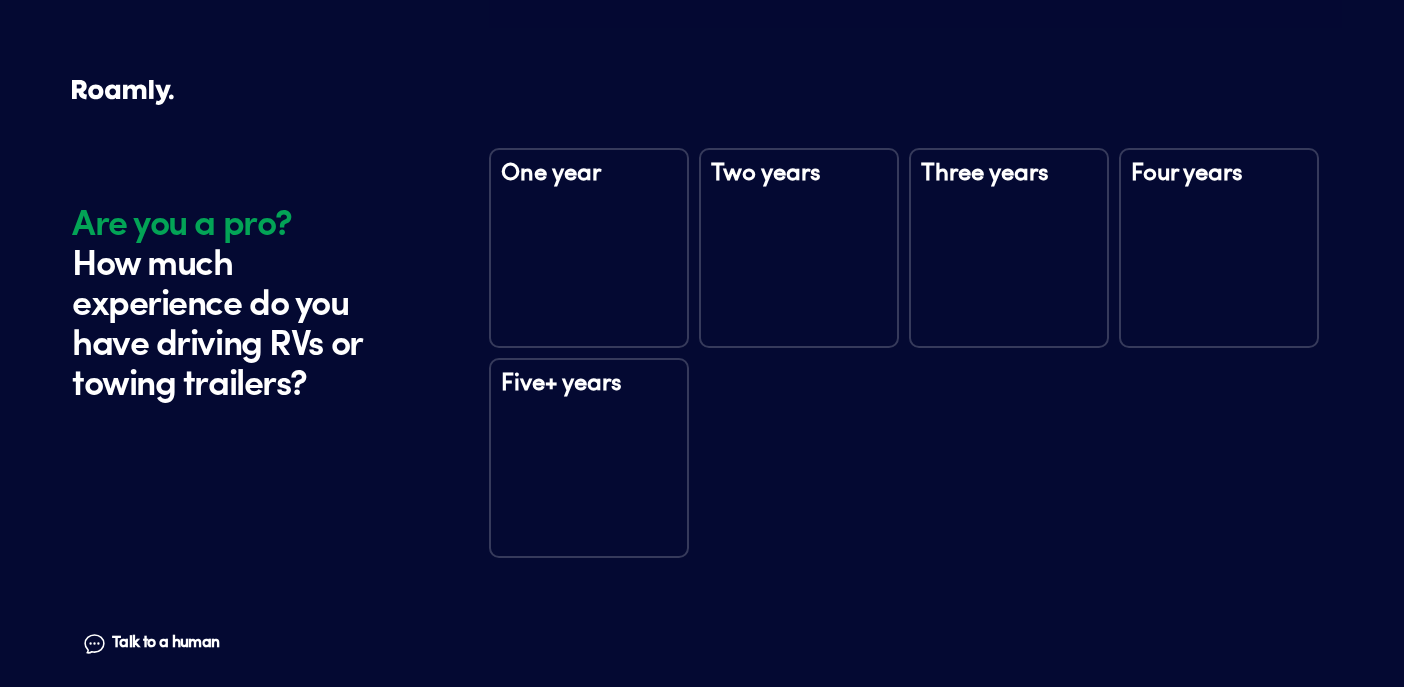 click on "Five+ years" at bounding box center (589, 458) 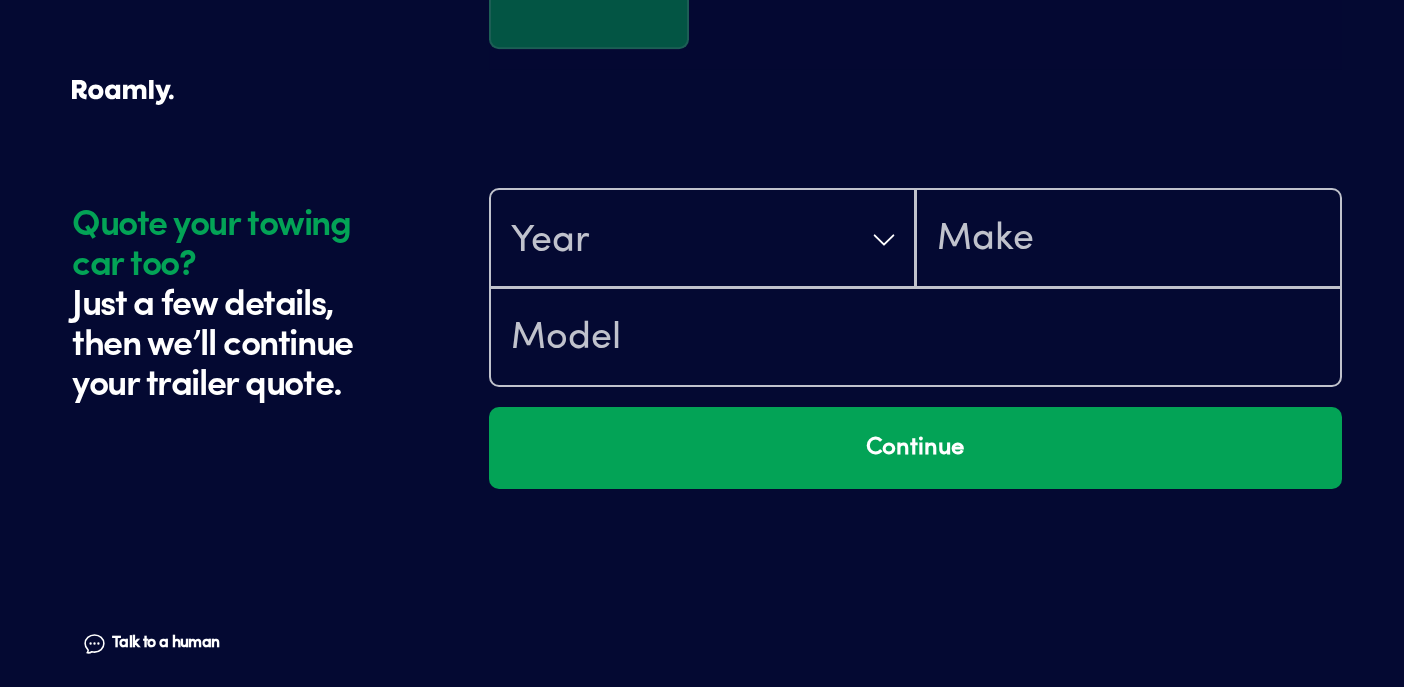 scroll, scrollTop: 3328, scrollLeft: 0, axis: vertical 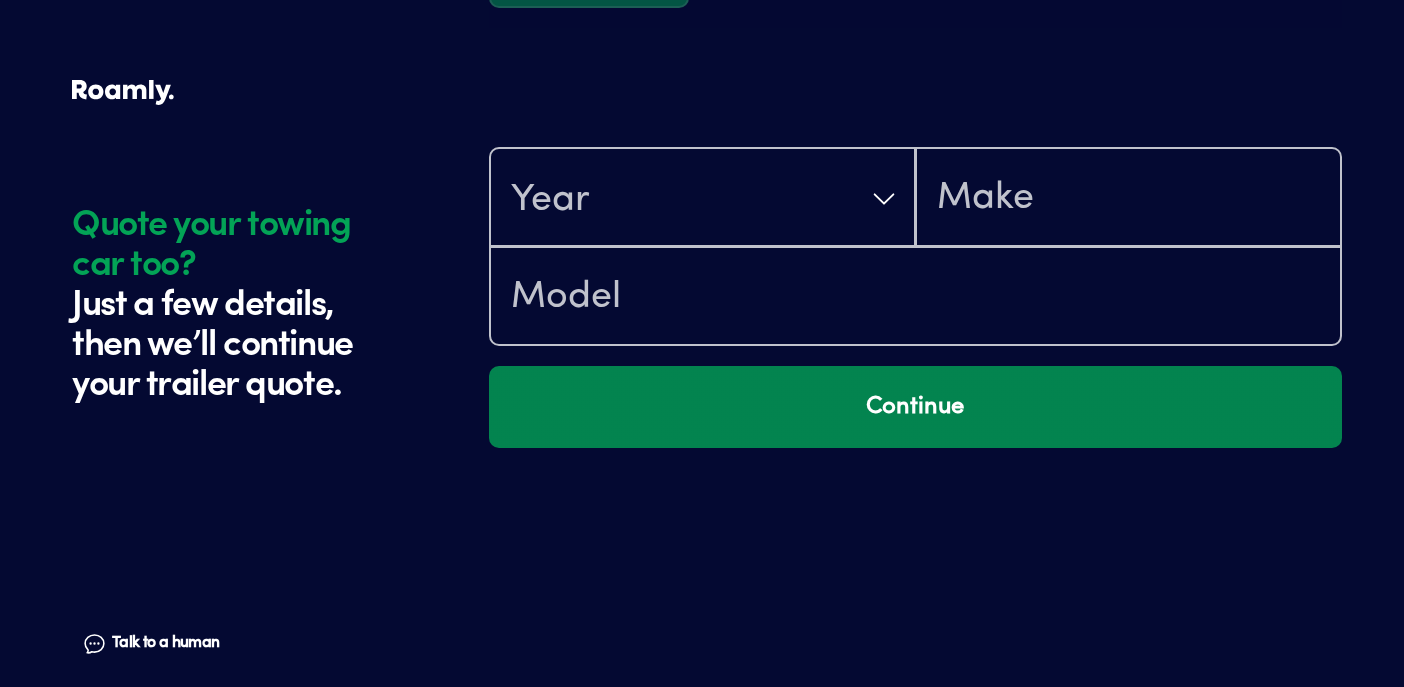 click on "Continue" at bounding box center (915, 407) 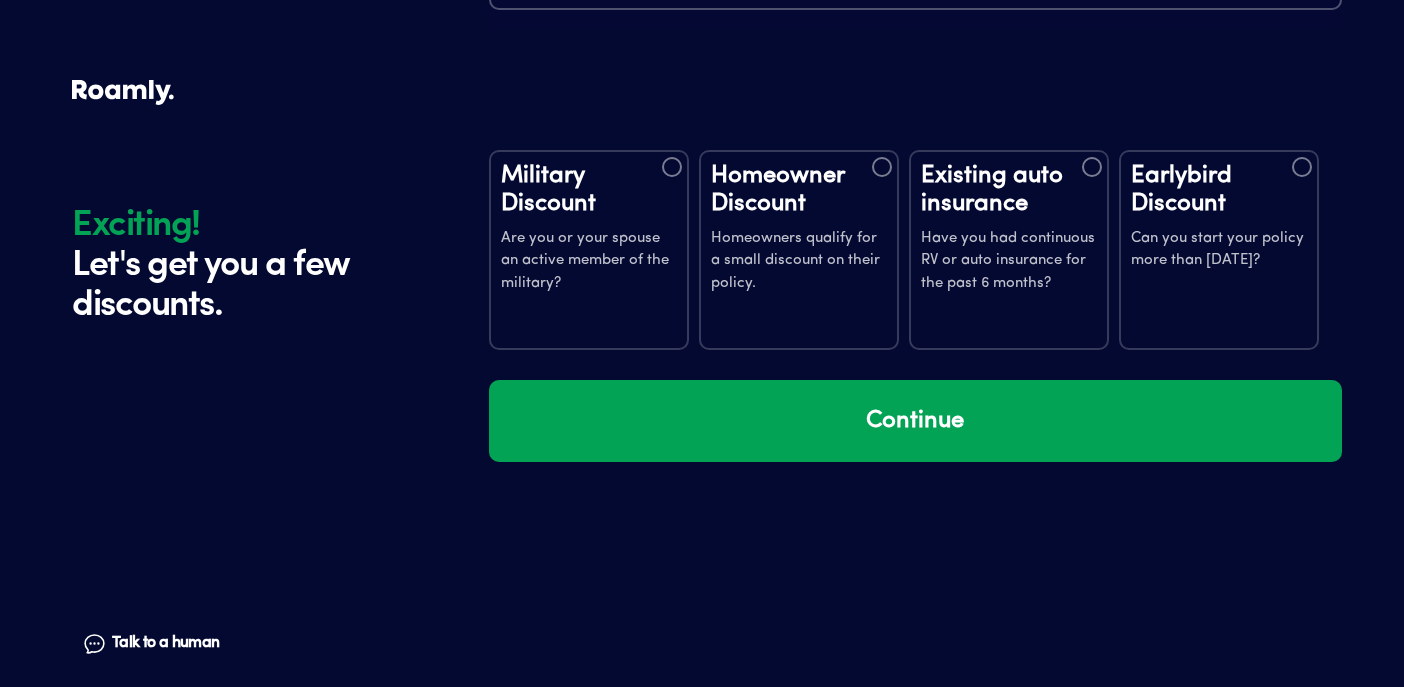 scroll, scrollTop: 3706, scrollLeft: 0, axis: vertical 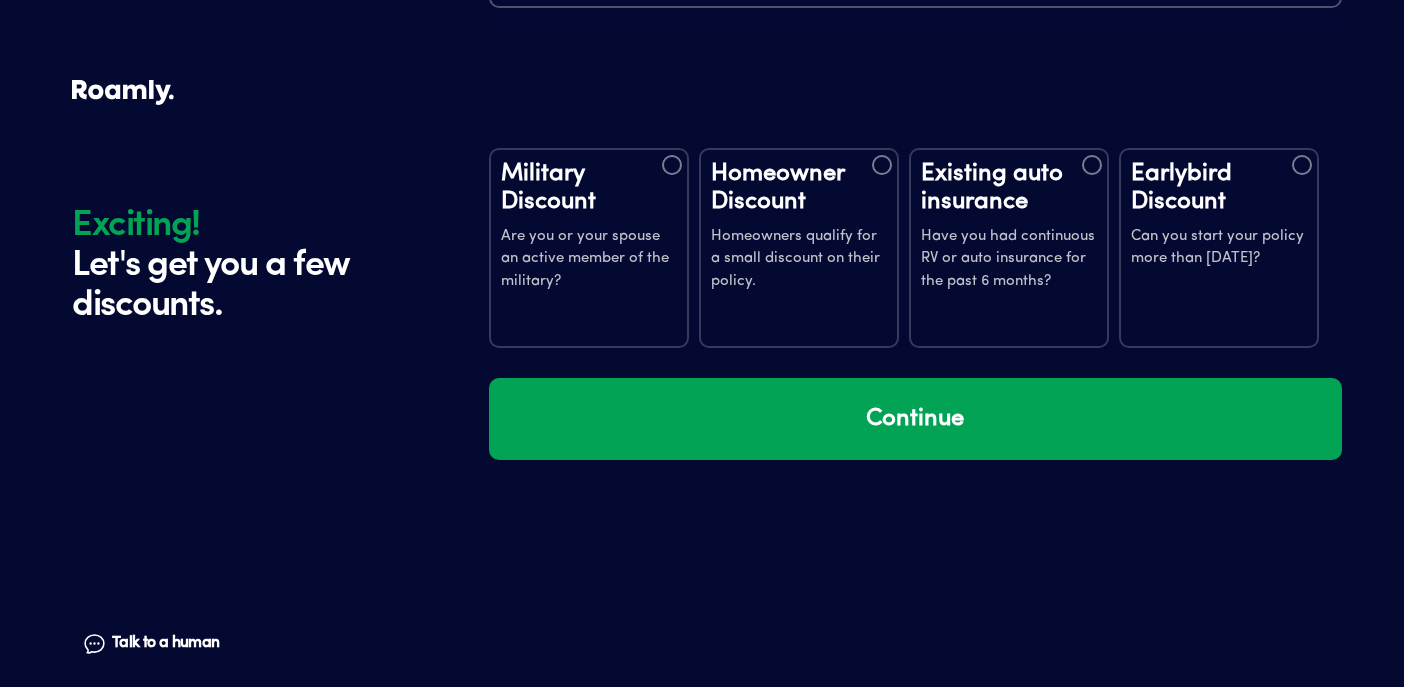 click on "Homeowner Discount Homeowners qualify for a small discount on their policy." at bounding box center [799, 227] 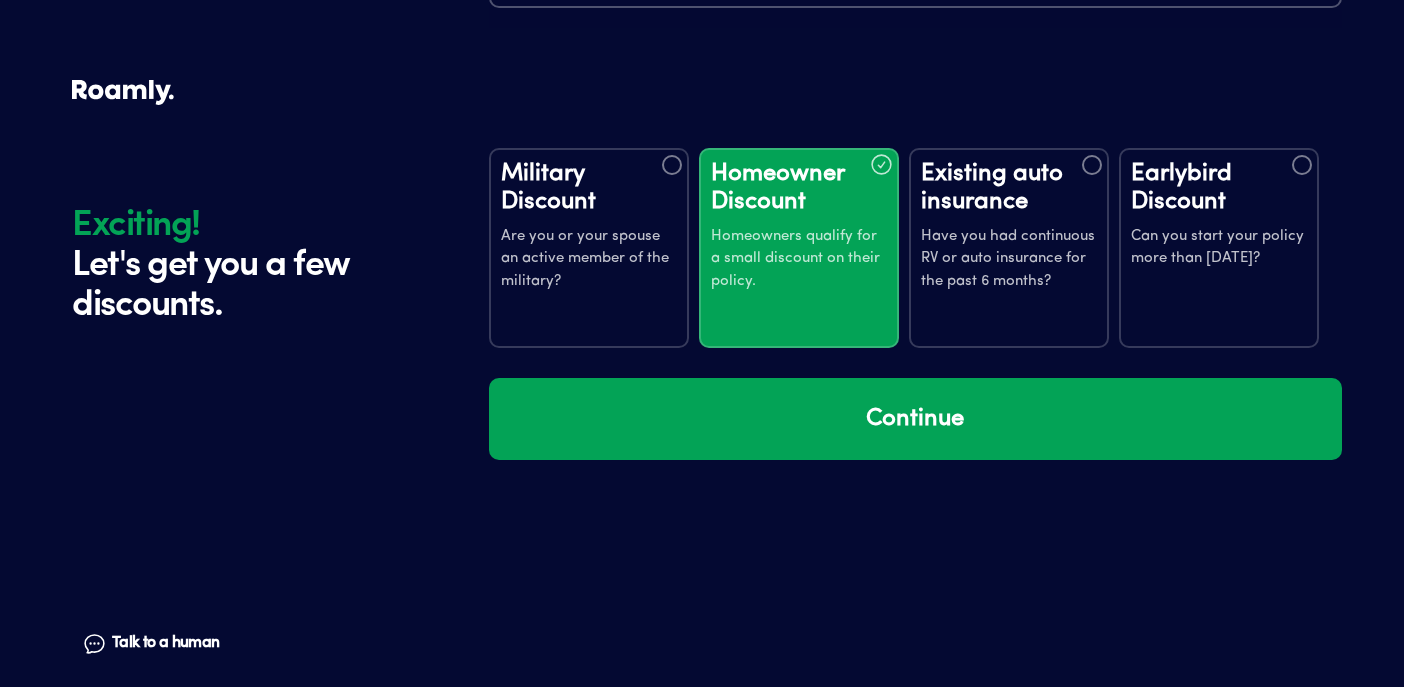 click on "Have you had continuous RV or auto insurance for the past 6 months?" at bounding box center [1009, 260] 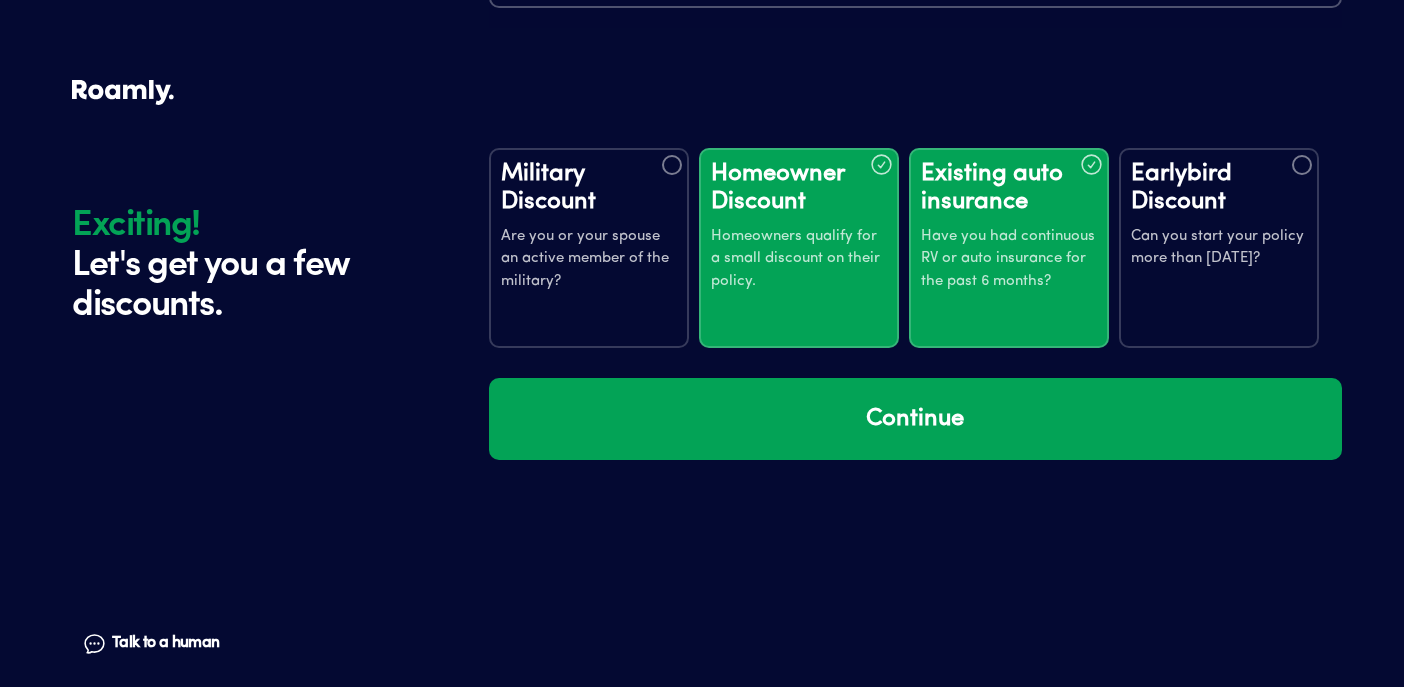 click on "Earlybird Discount Can you start your policy more than [DATE]?" at bounding box center (1219, 248) 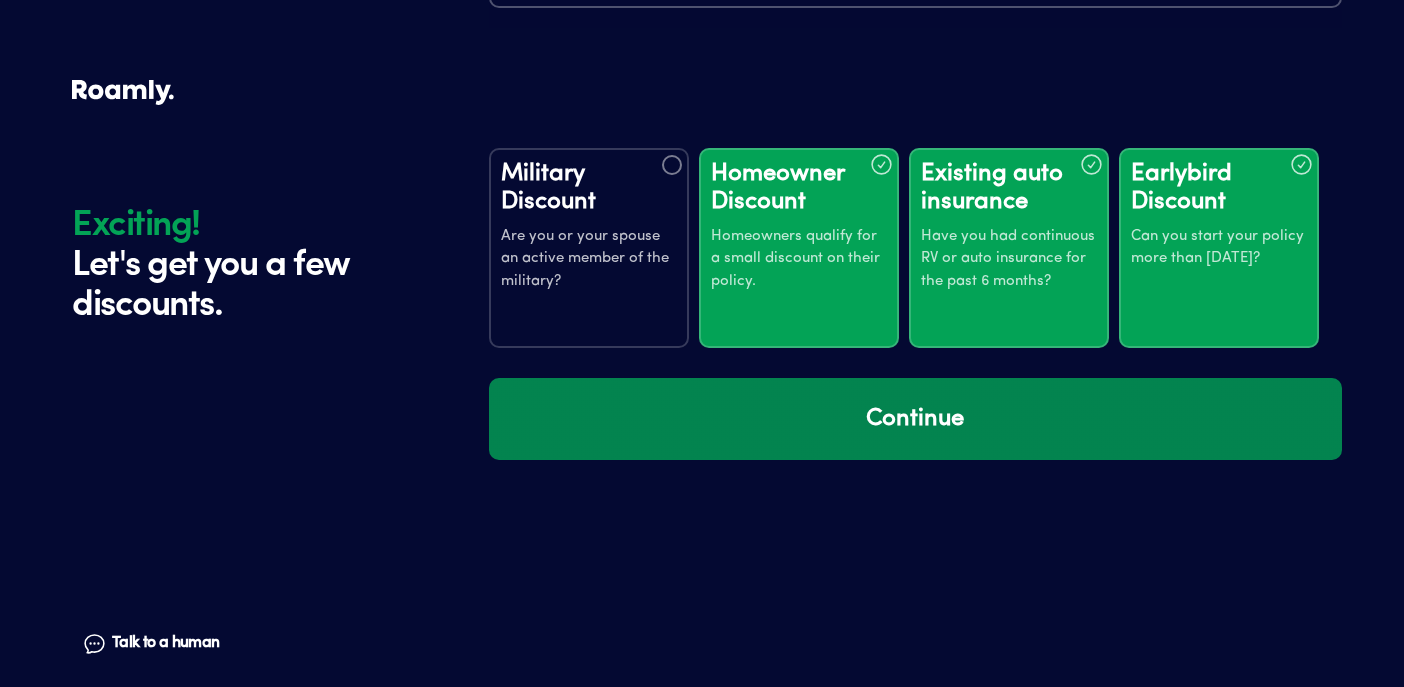 click on "Continue" at bounding box center [915, 419] 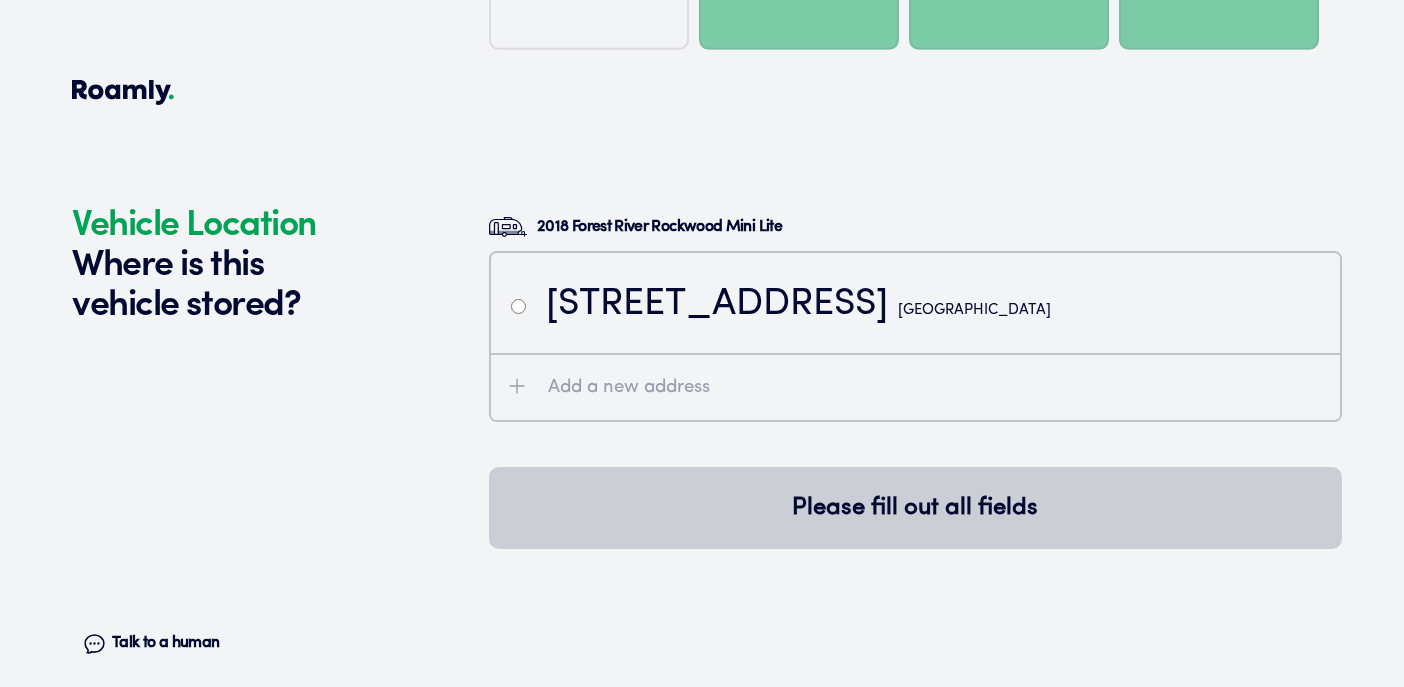scroll, scrollTop: 4096, scrollLeft: 0, axis: vertical 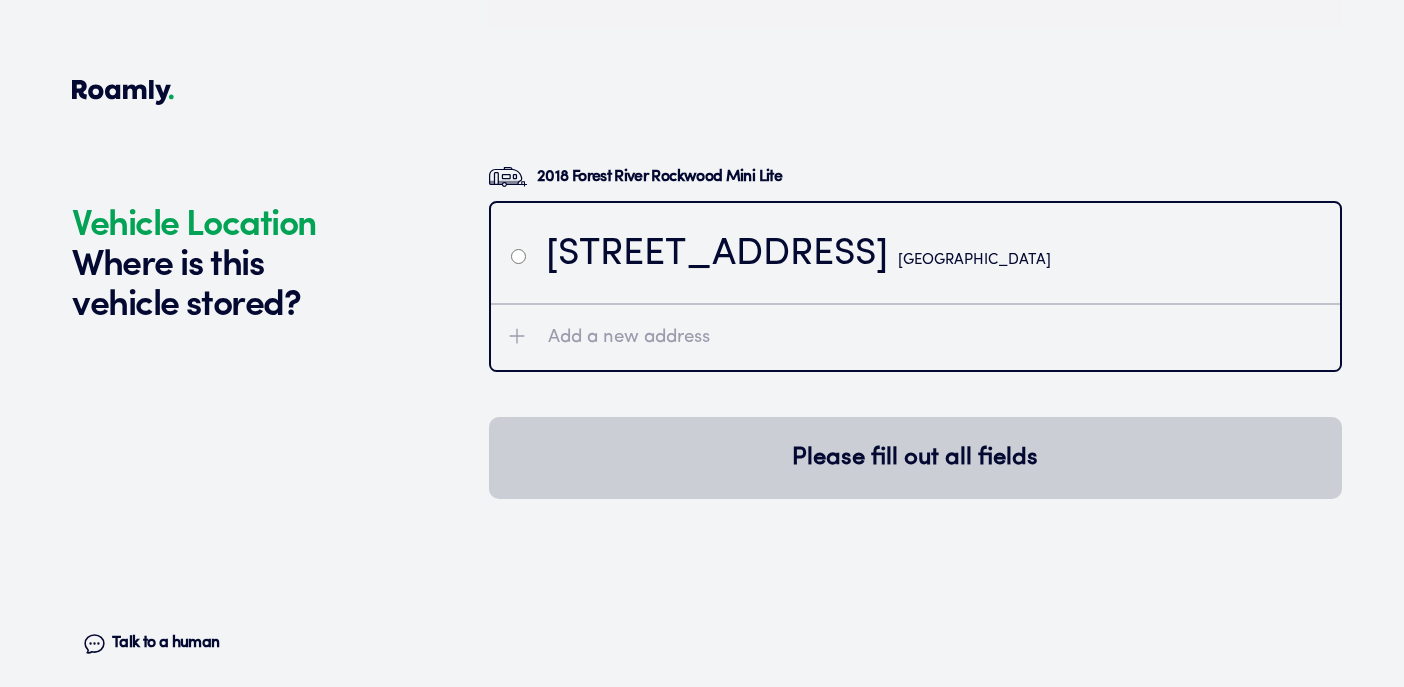 click on "[GEOGRAPHIC_DATA]" at bounding box center [974, 260] 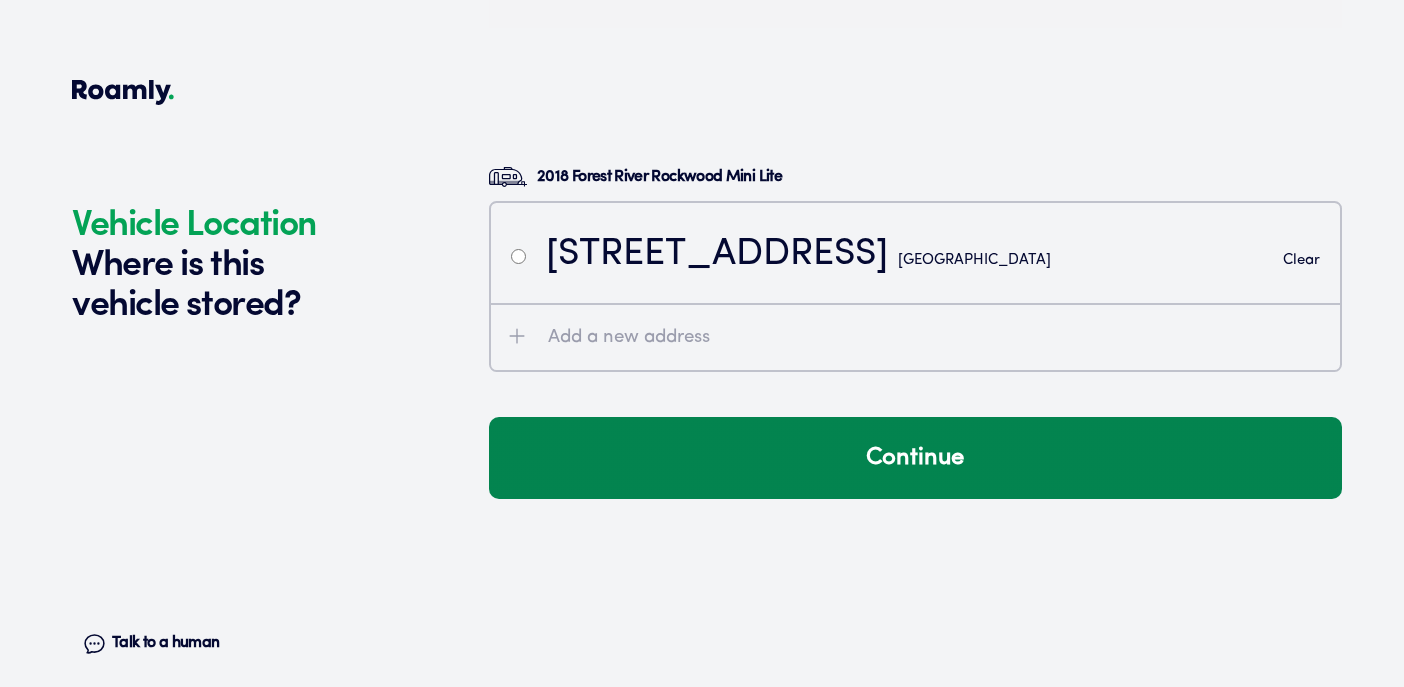 click on "Continue" at bounding box center [915, 458] 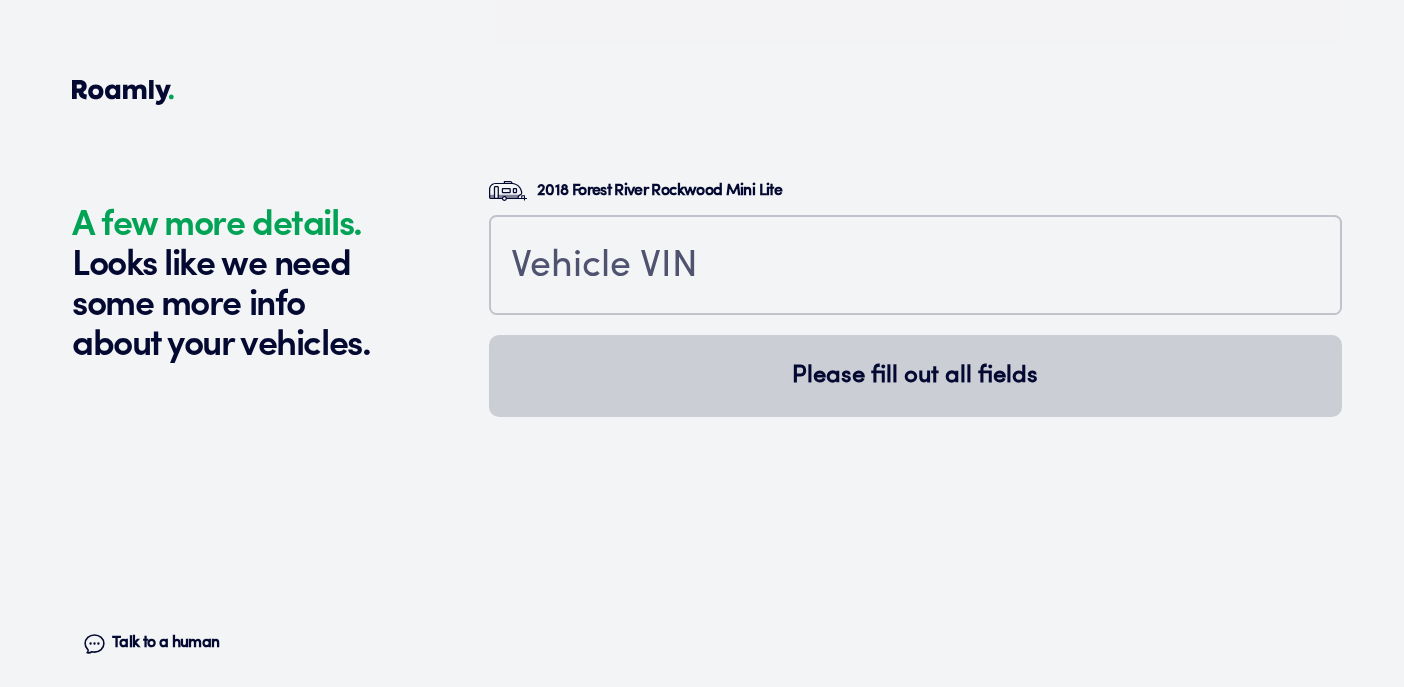 scroll, scrollTop: 4535, scrollLeft: 0, axis: vertical 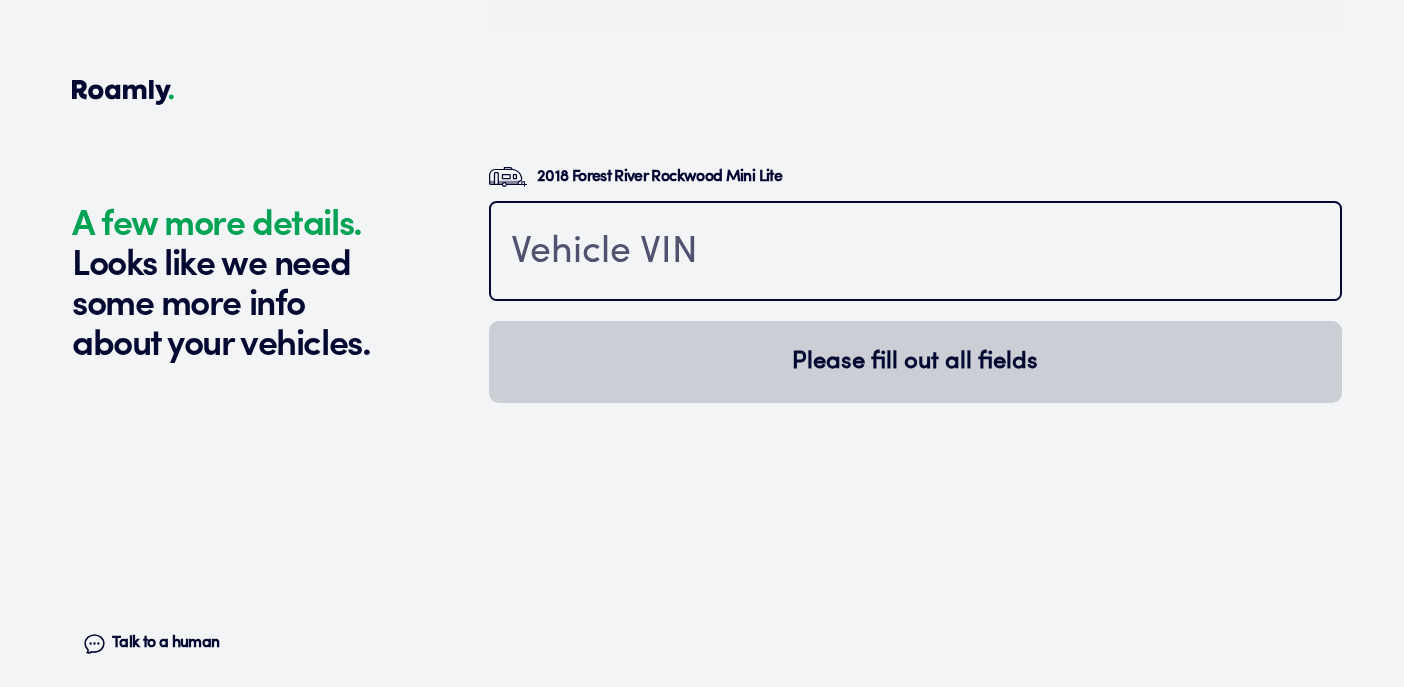 click at bounding box center (915, 253) 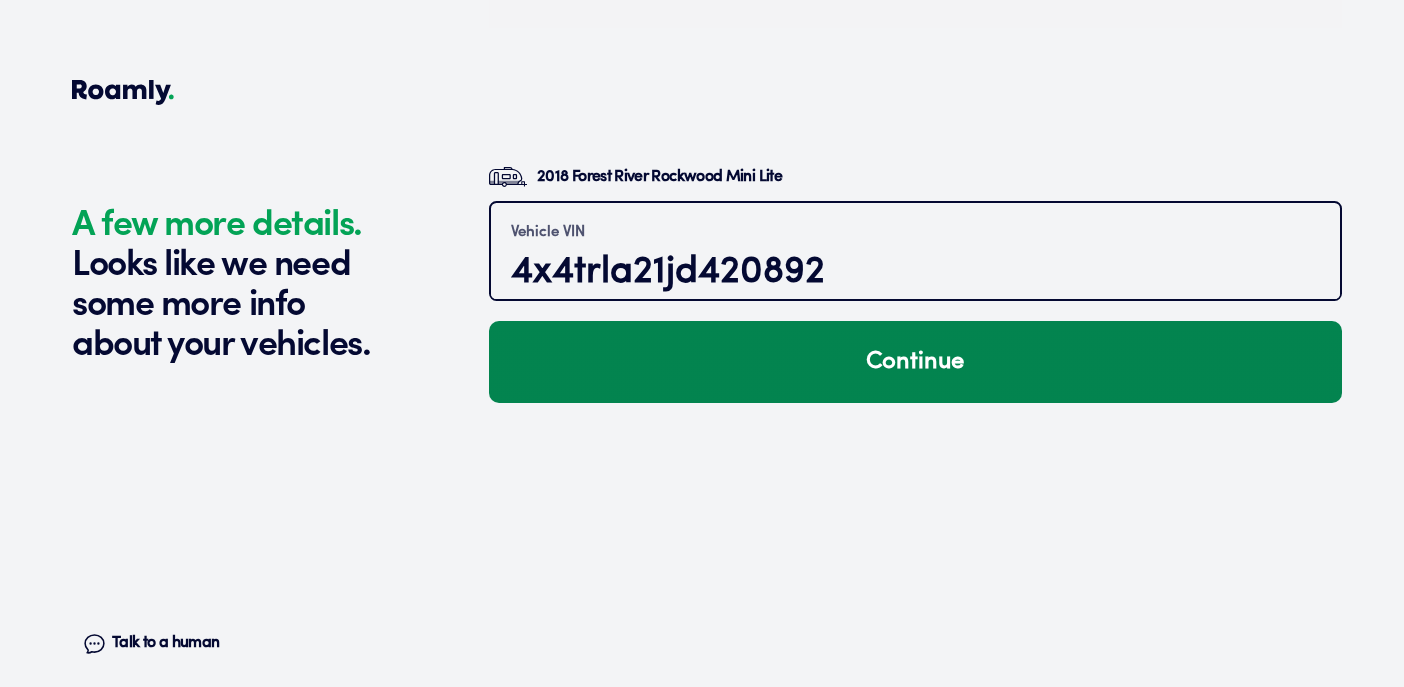 type on "4x4trla21jd420892" 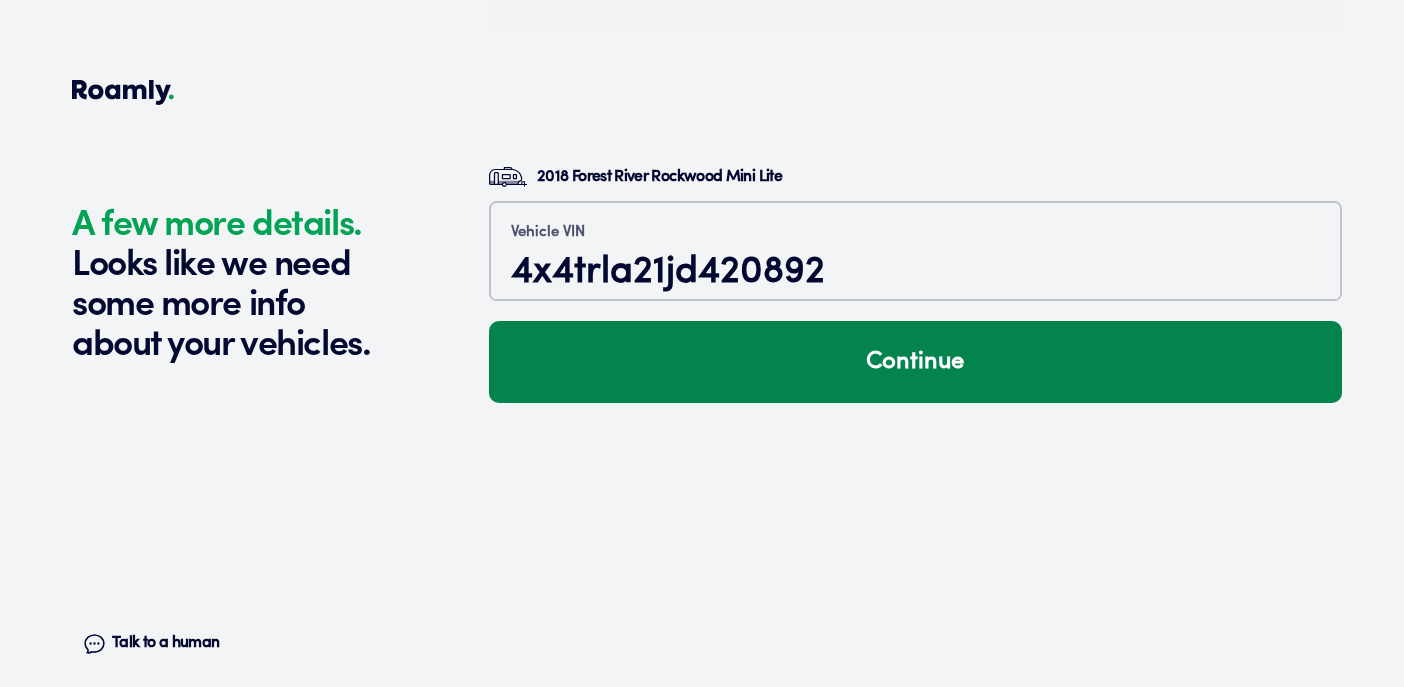 click on "Continue" at bounding box center (915, 362) 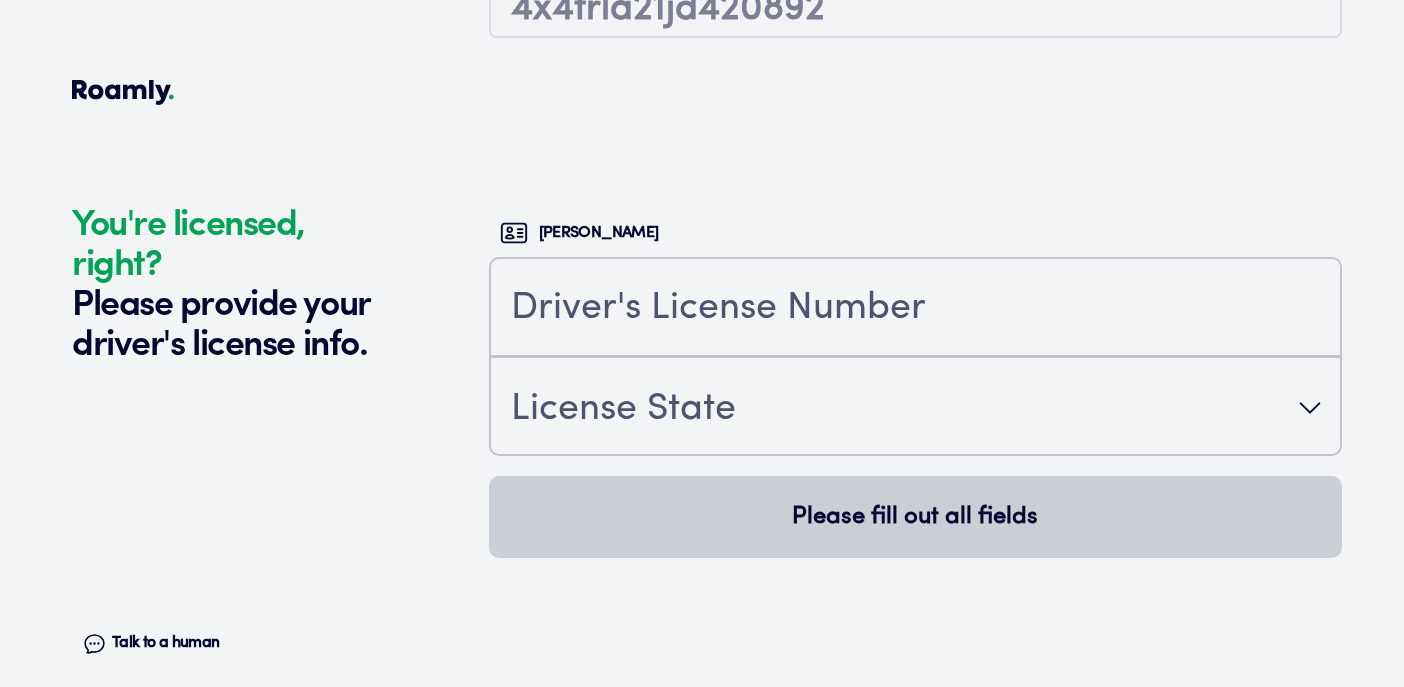scroll, scrollTop: 4878, scrollLeft: 0, axis: vertical 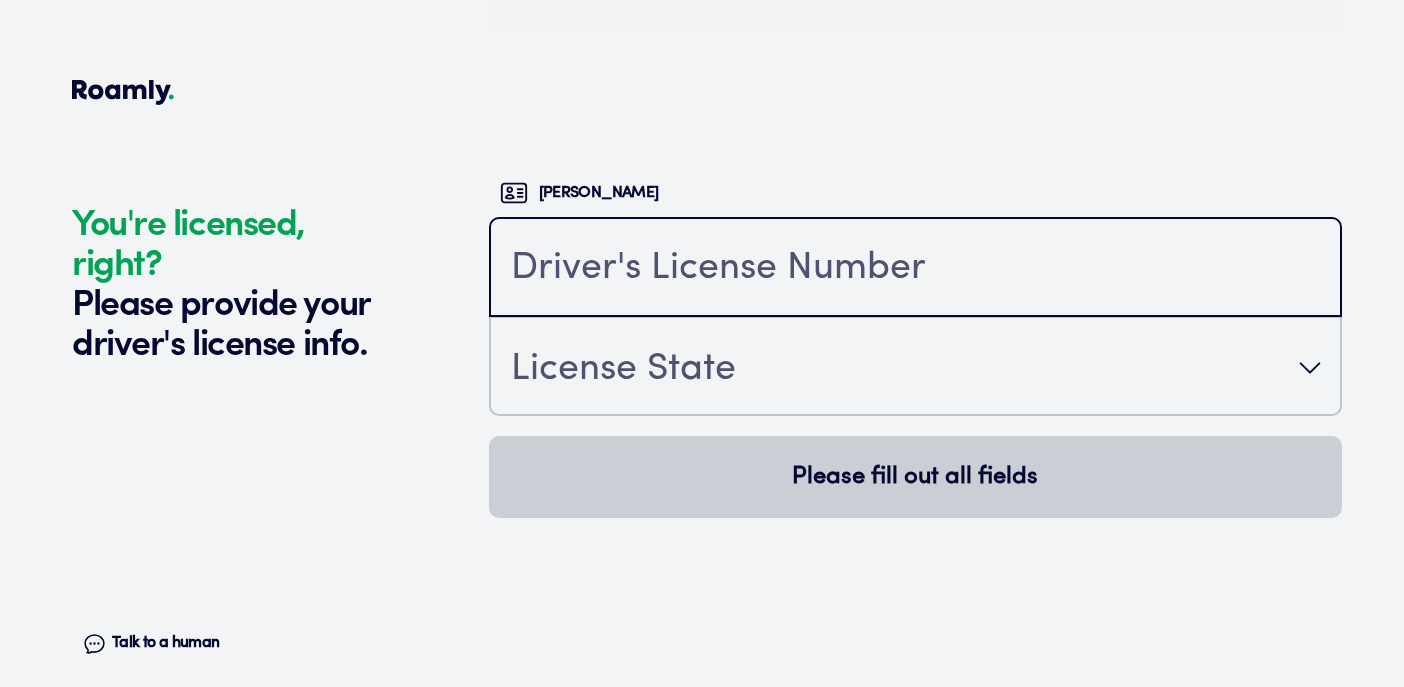 click at bounding box center [915, 269] 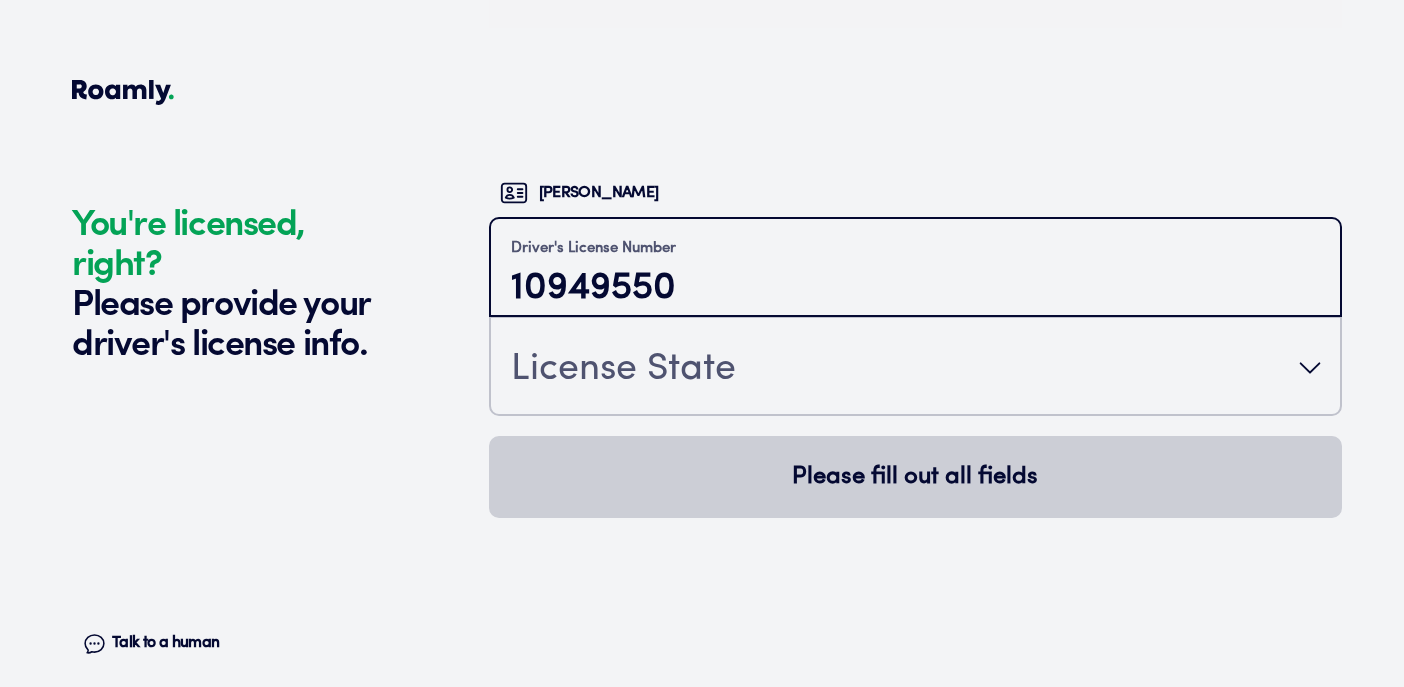 type on "10949550" 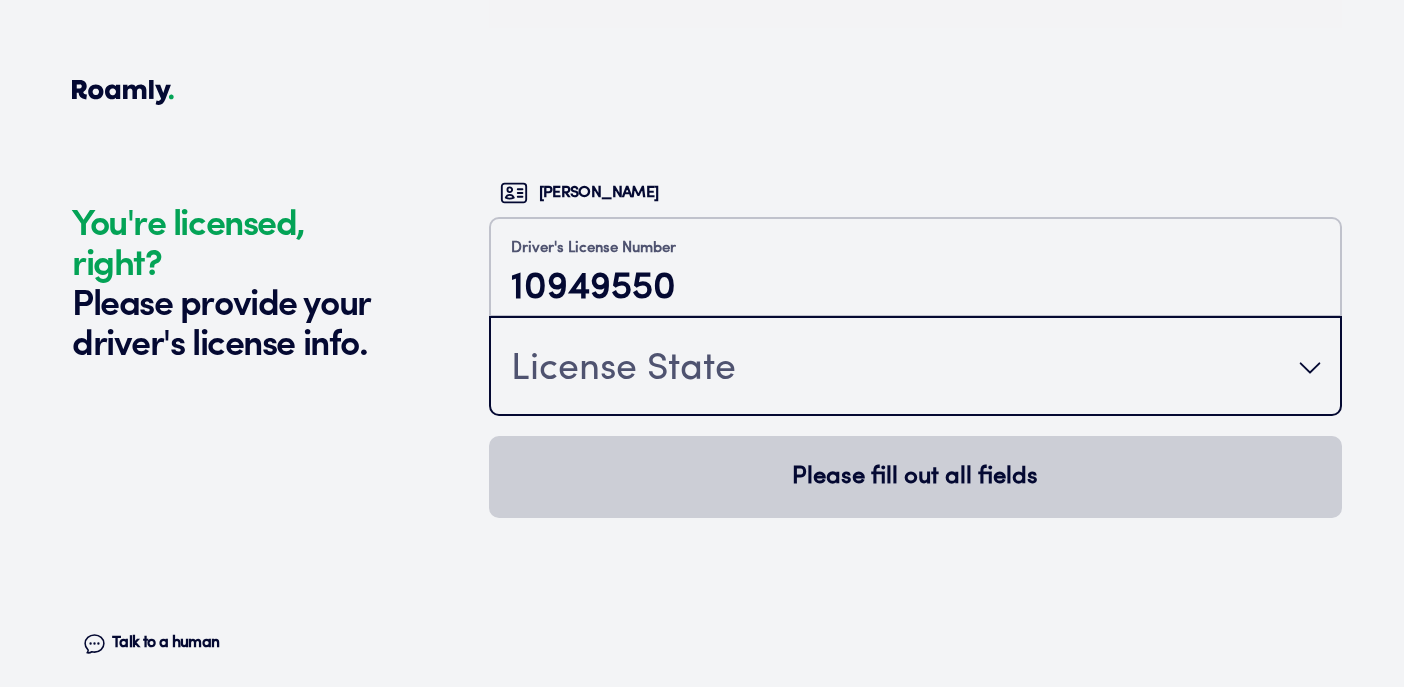 type 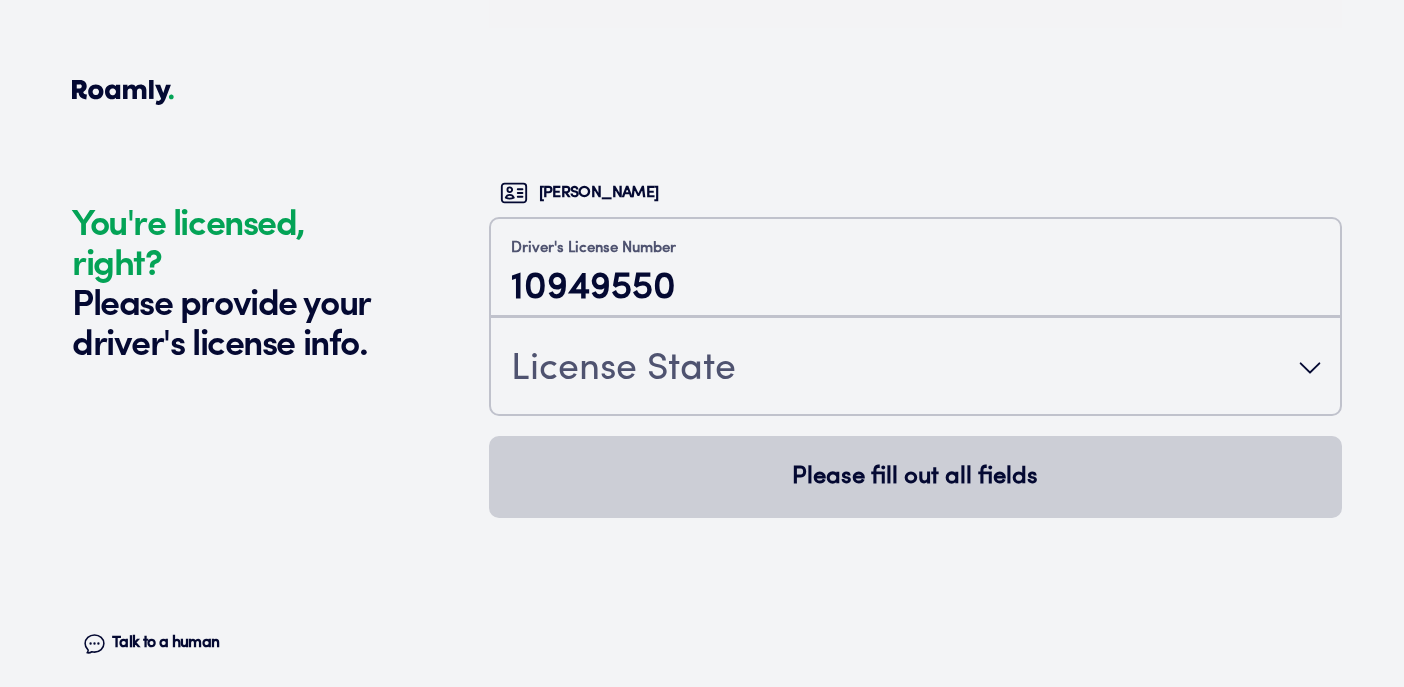 click on "License State" at bounding box center (915, 368) 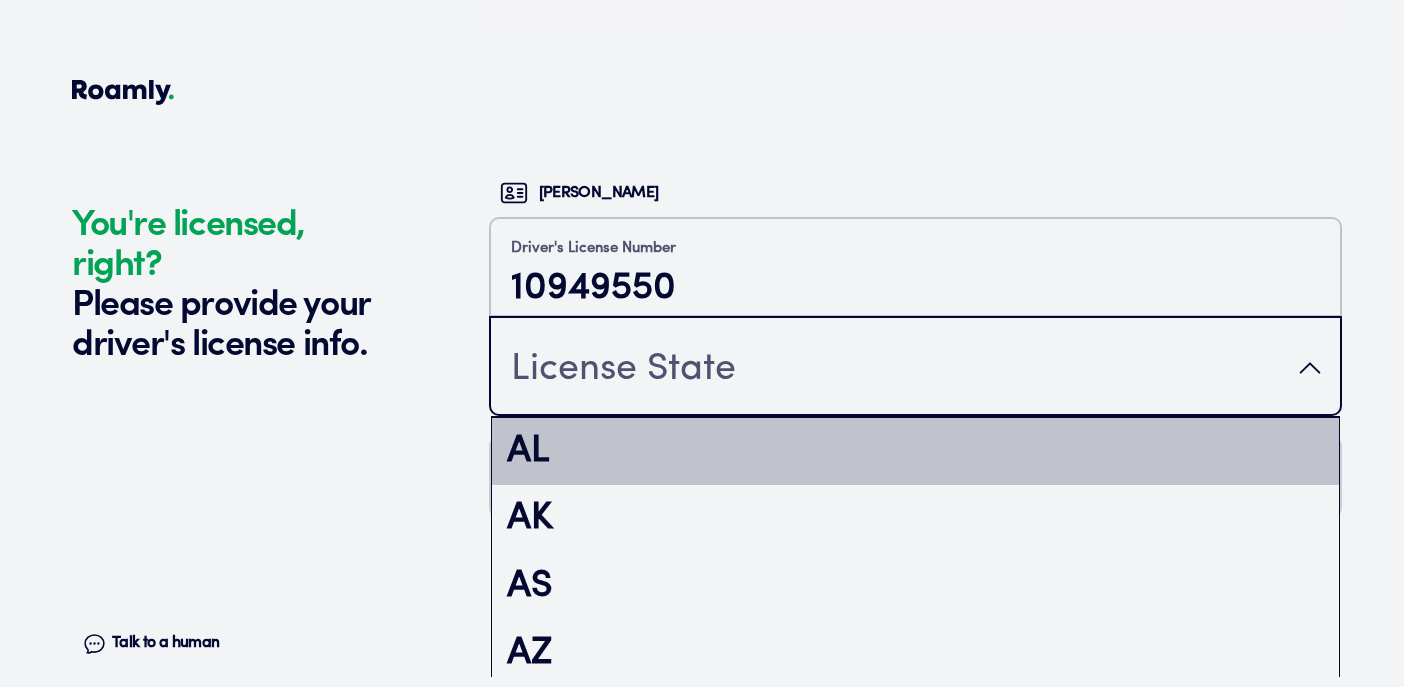 click on "AL" at bounding box center [915, 452] 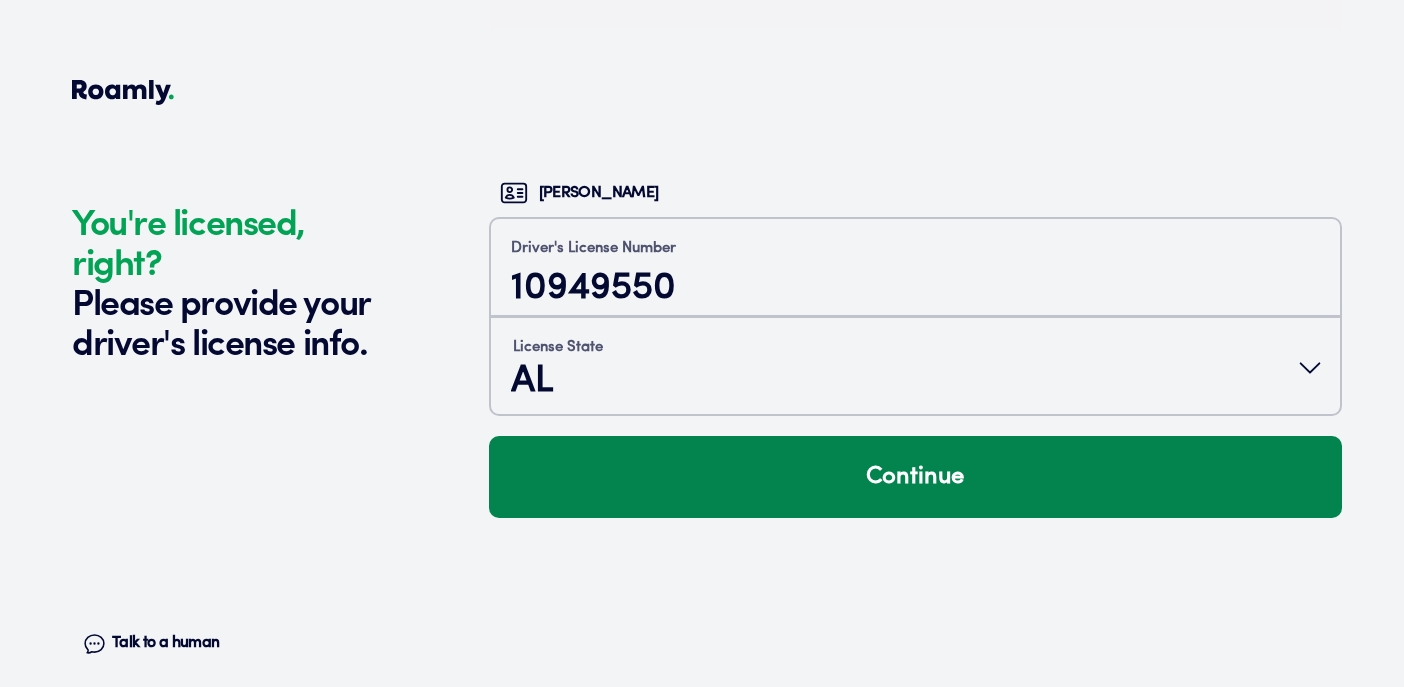 click on "Continue" at bounding box center [915, 477] 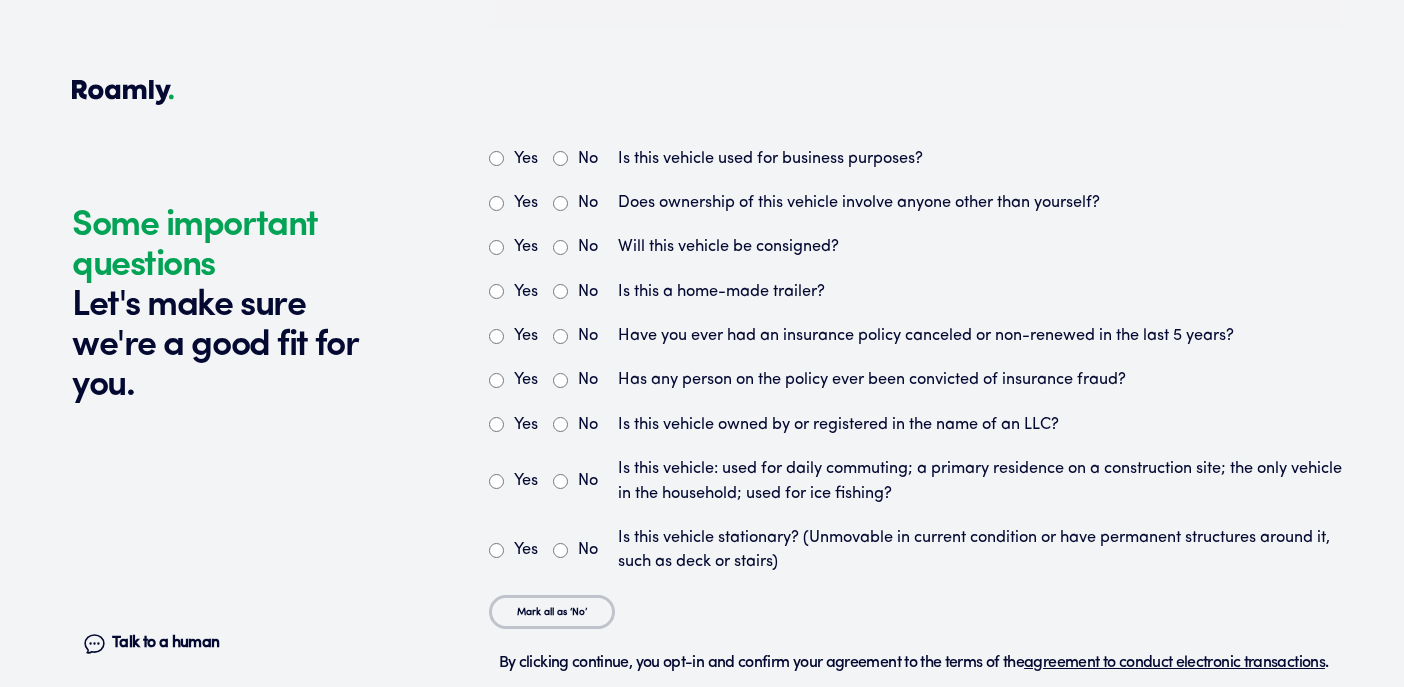 scroll, scrollTop: 5343, scrollLeft: 0, axis: vertical 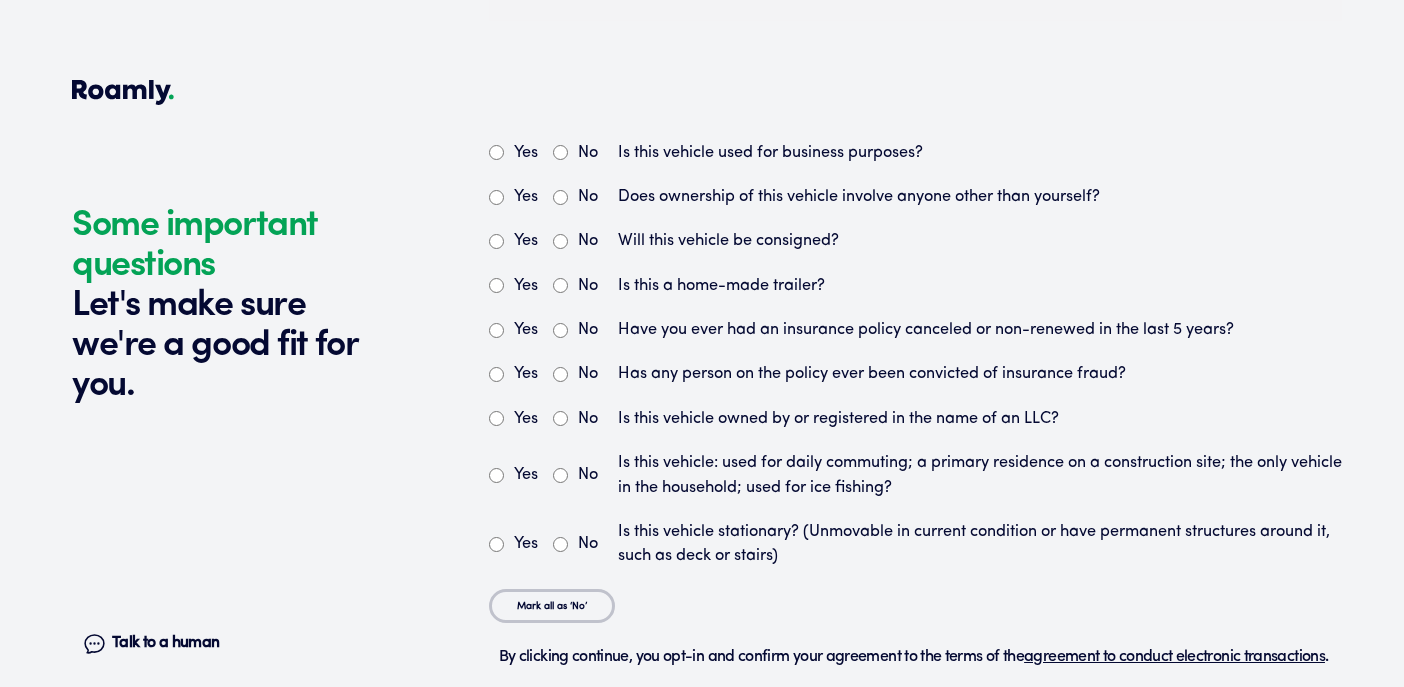 click on "Yes No" at bounding box center [543, 153] 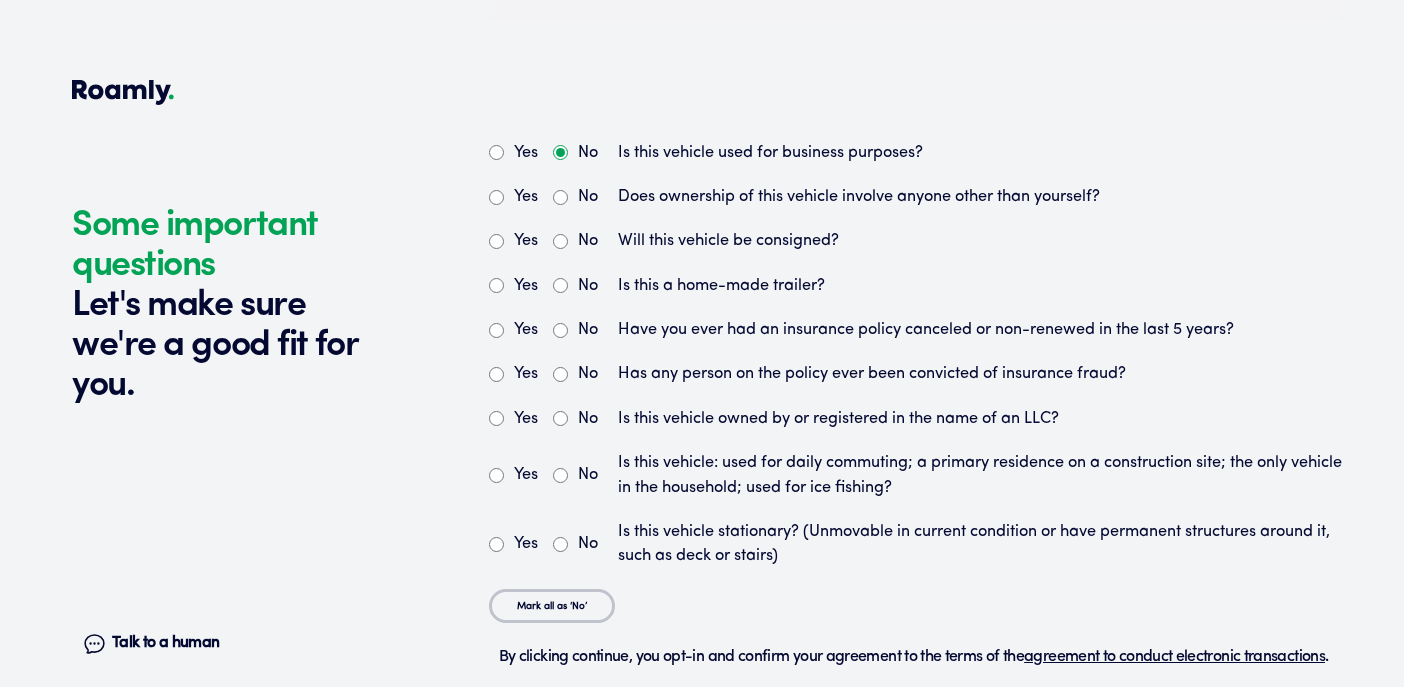 radio on "true" 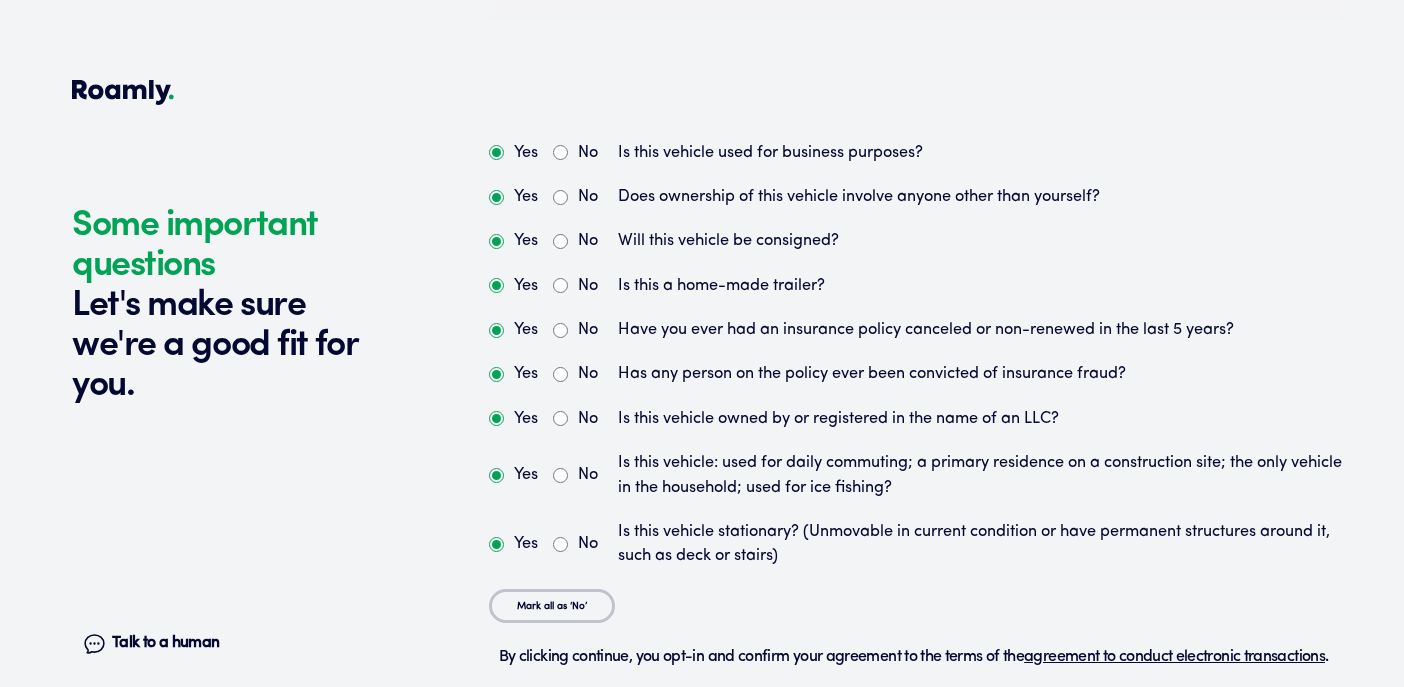click on "No" at bounding box center (560, 197) 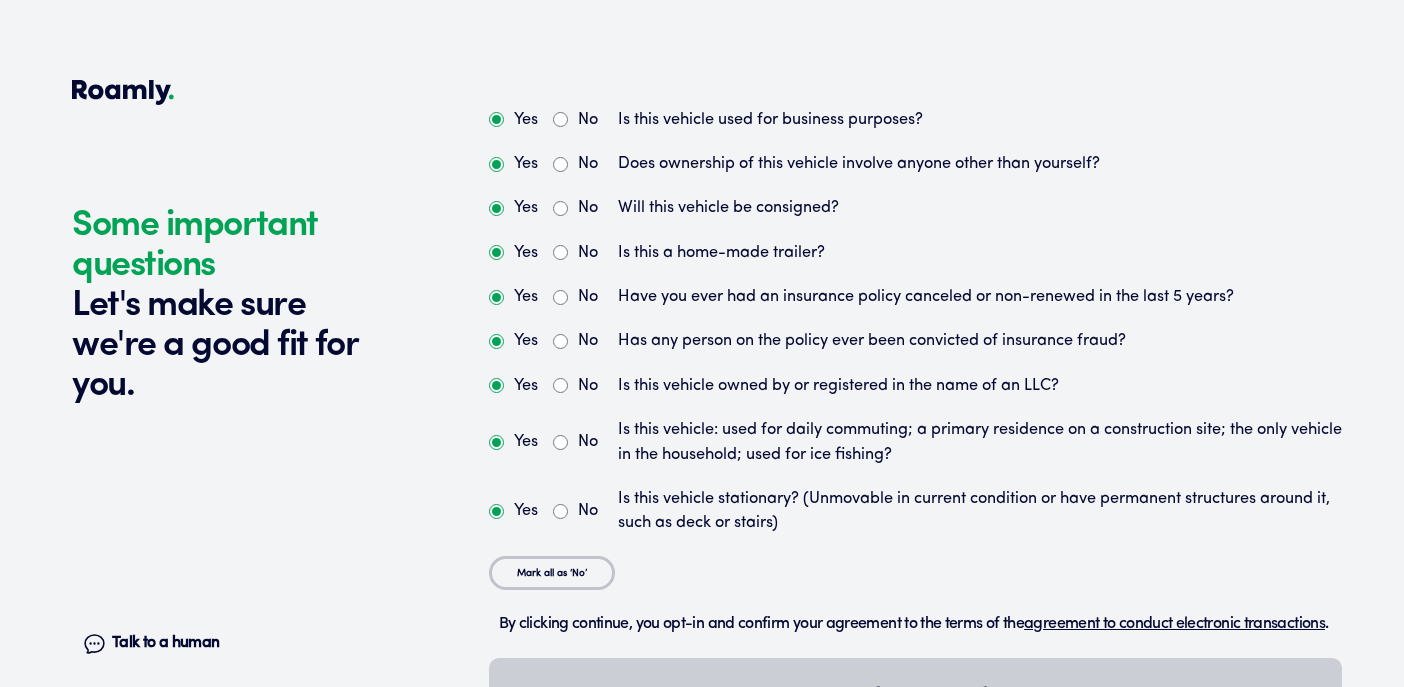 scroll, scrollTop: 5385, scrollLeft: 0, axis: vertical 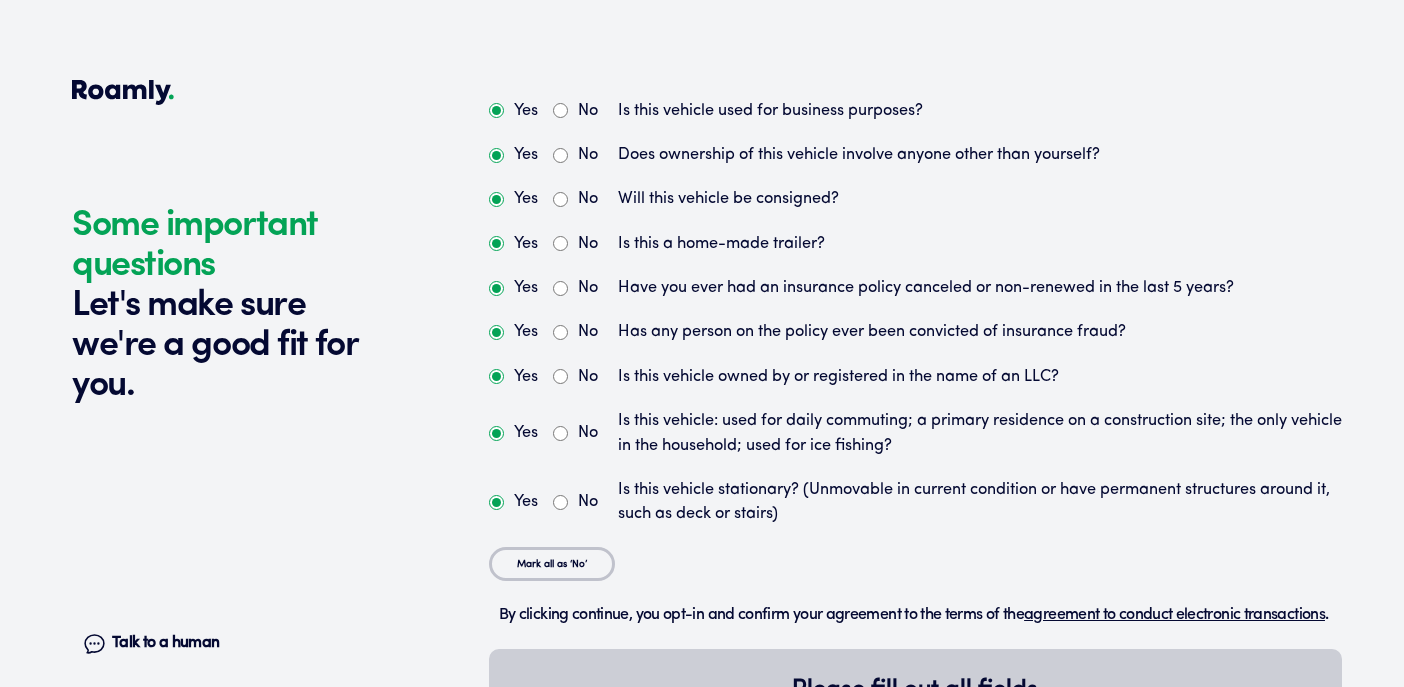 click on "No" at bounding box center [560, 332] 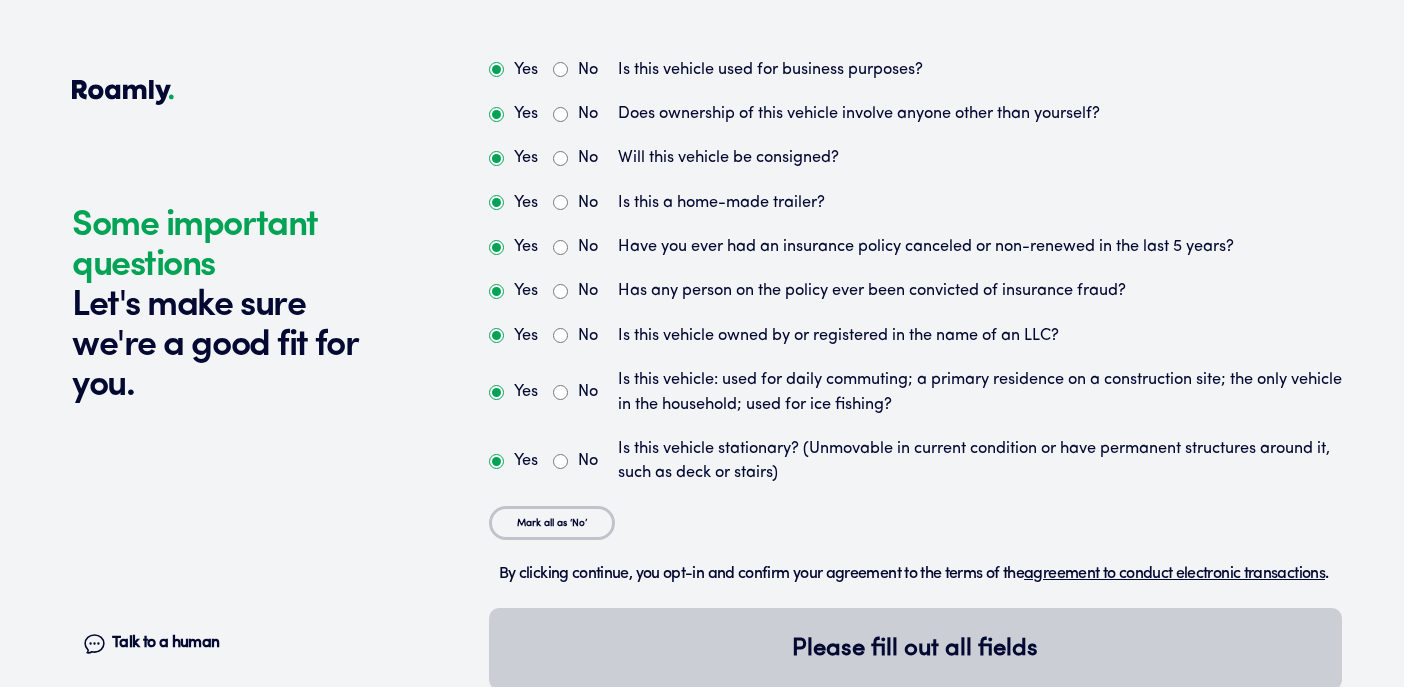 click on "No" at bounding box center [575, 392] 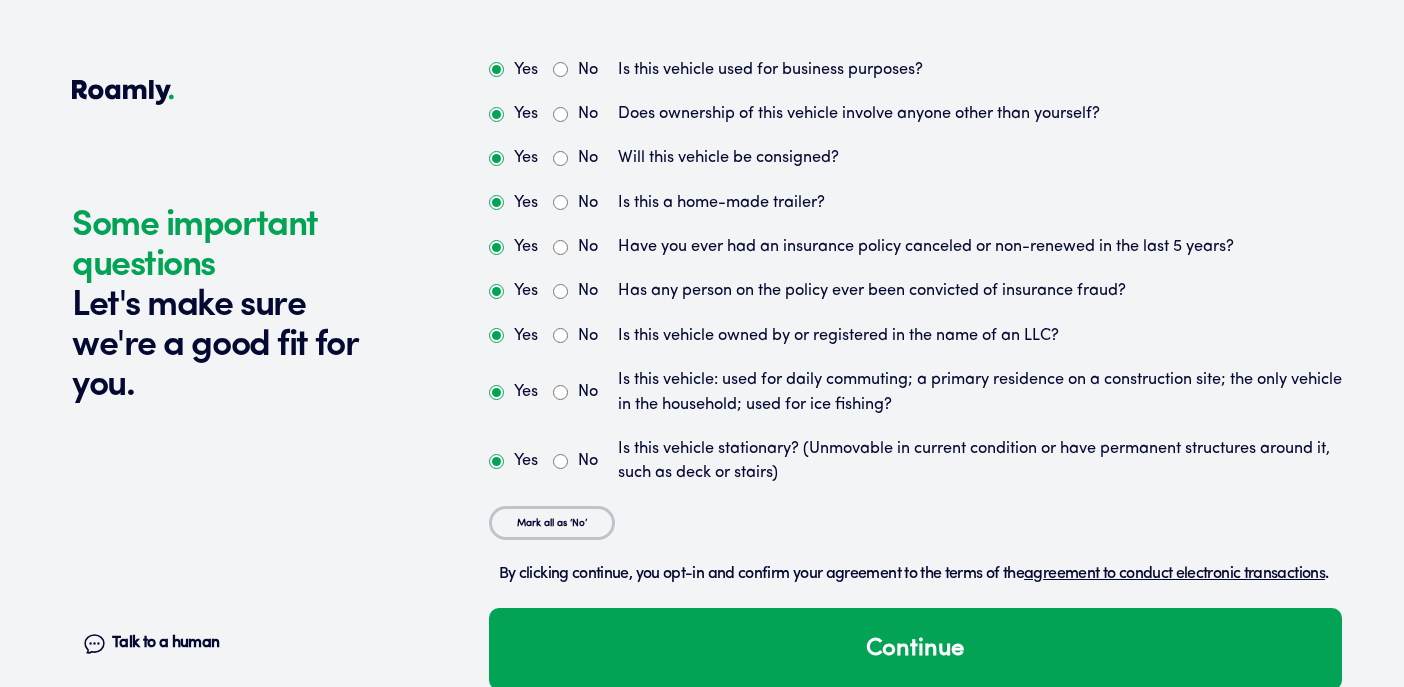 scroll, scrollTop: 5486, scrollLeft: 0, axis: vertical 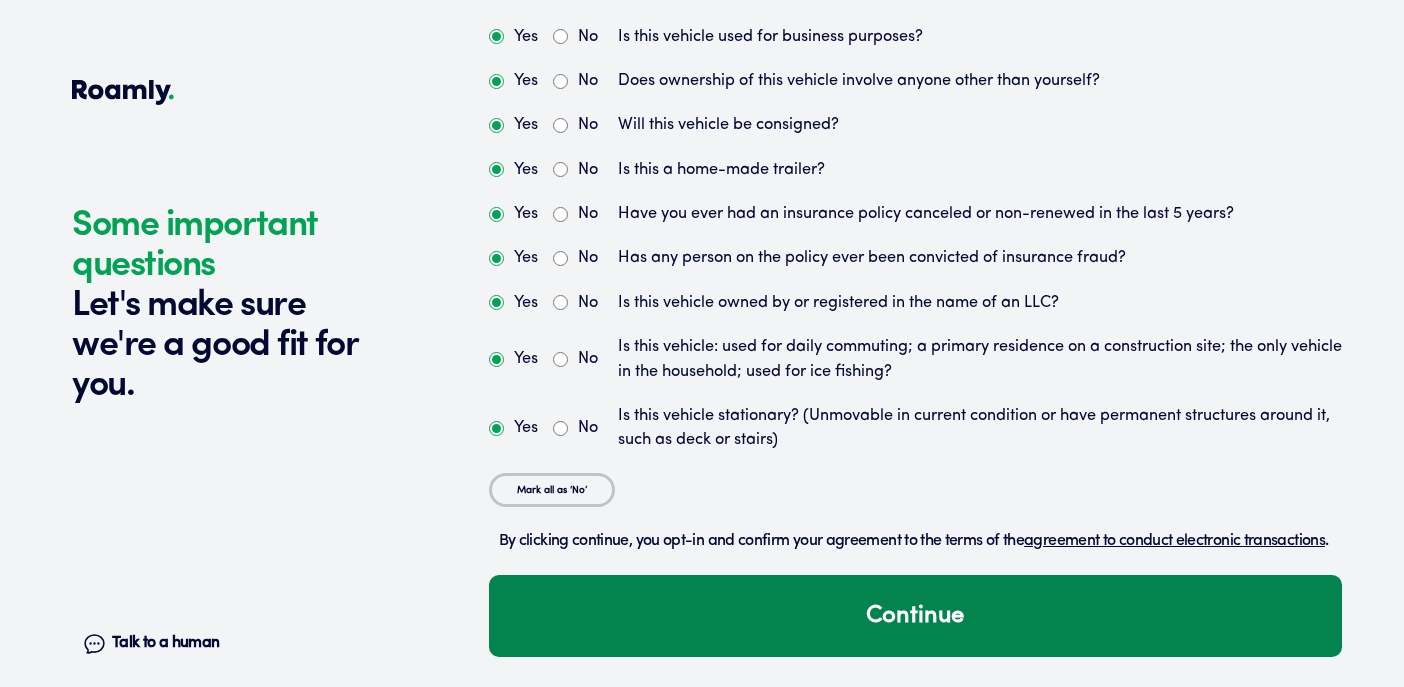 click on "Continue" at bounding box center [915, 616] 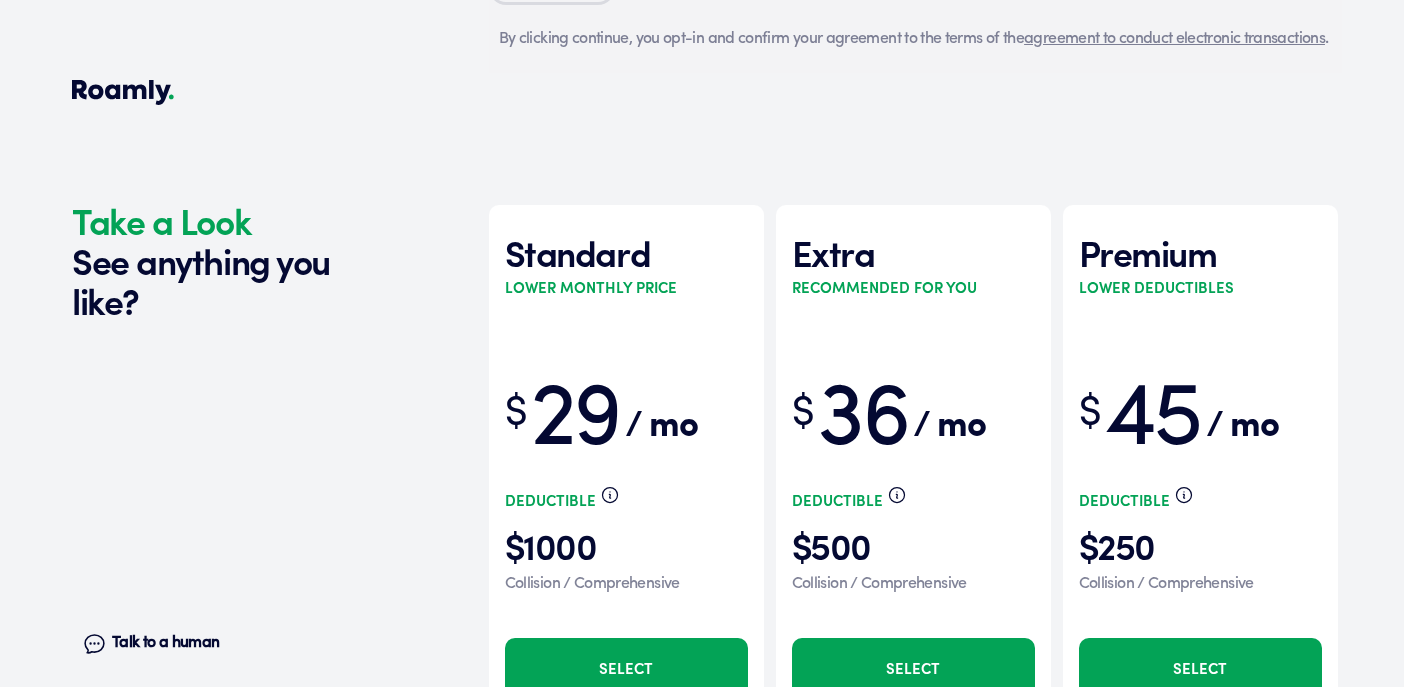scroll, scrollTop: 6097, scrollLeft: 0, axis: vertical 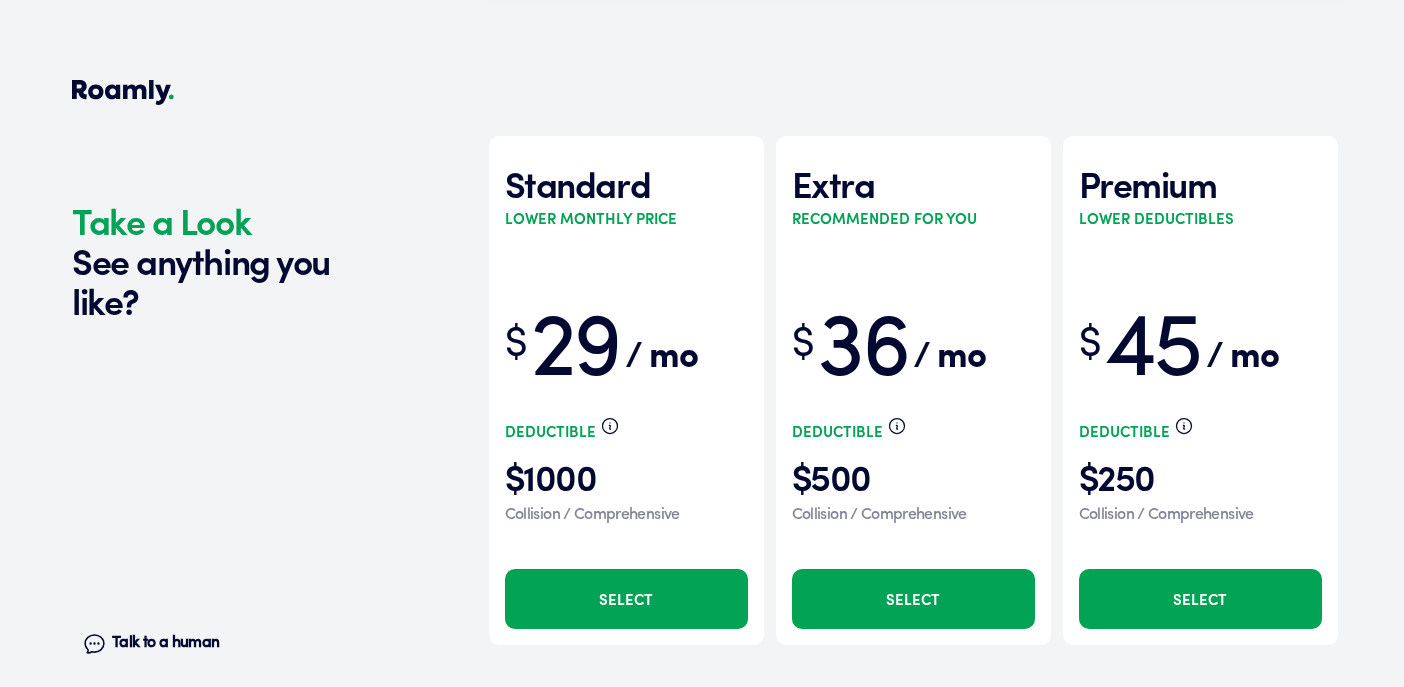 click on "Select" at bounding box center (626, 599) 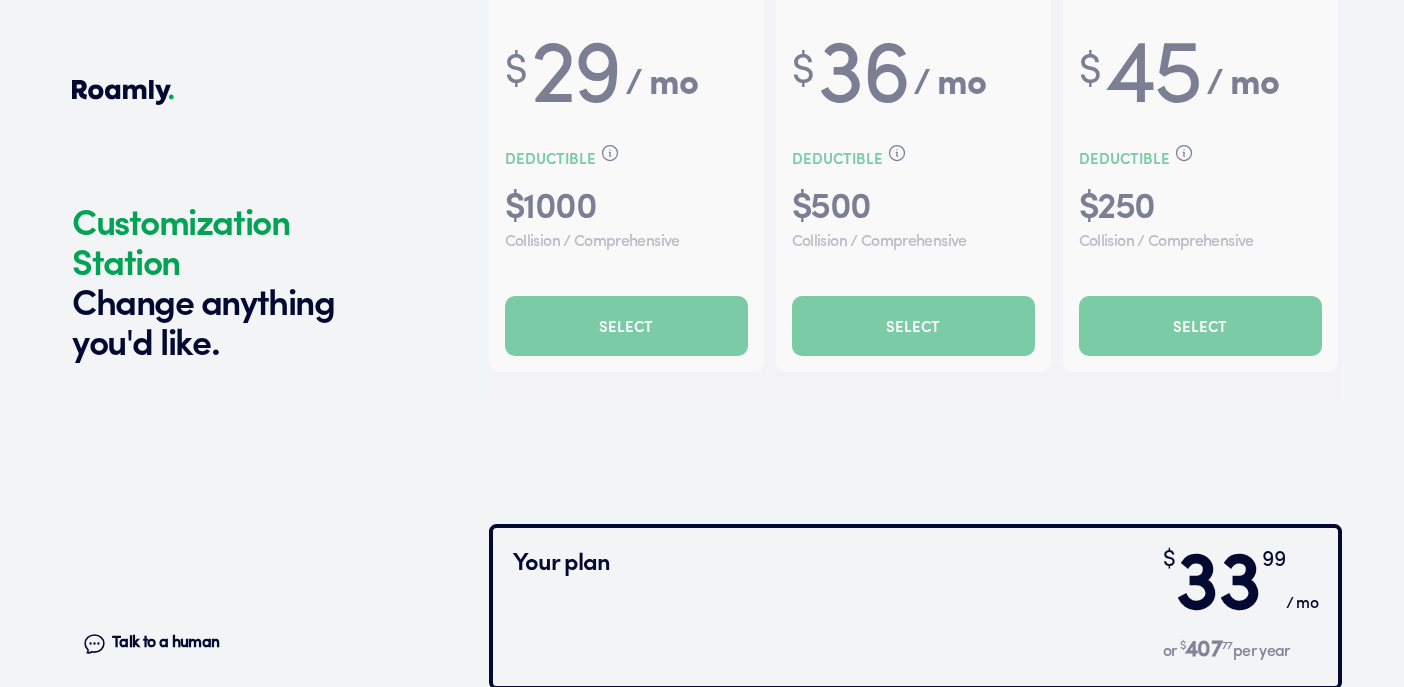 scroll, scrollTop: 6381, scrollLeft: 0, axis: vertical 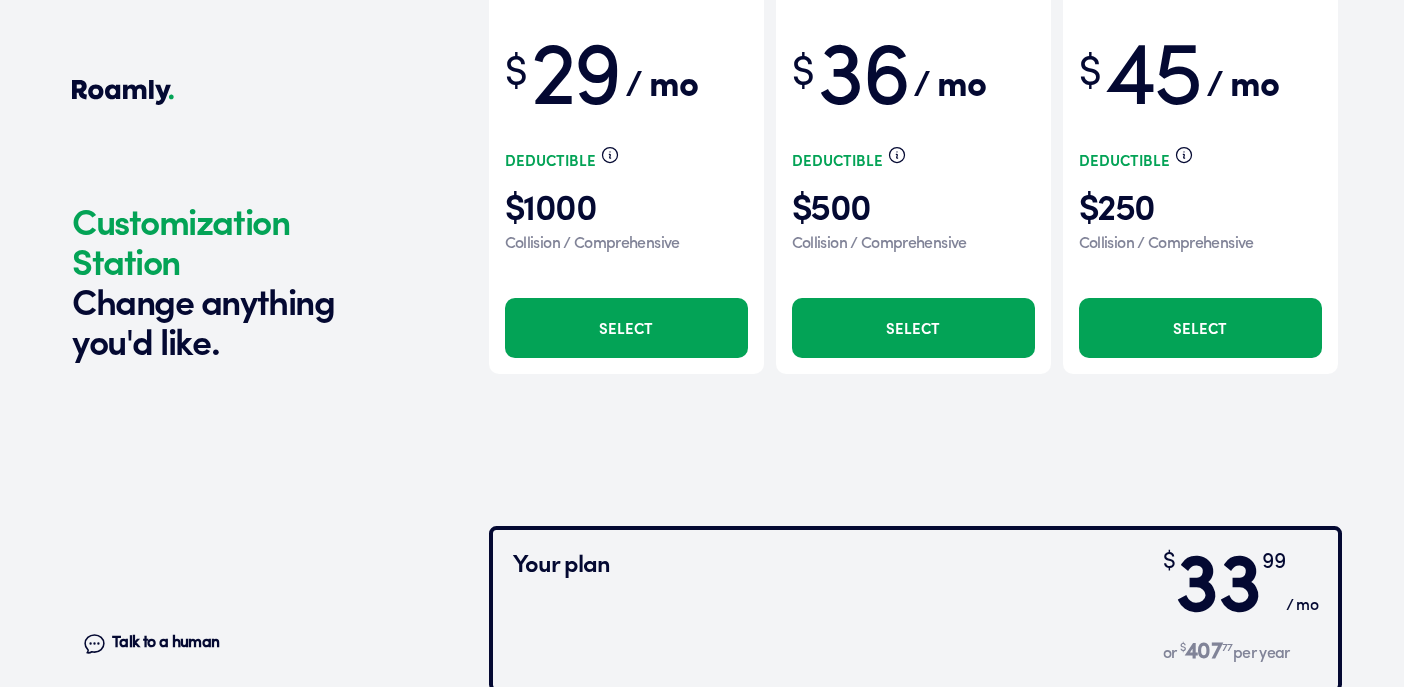 click at bounding box center [915, 109] 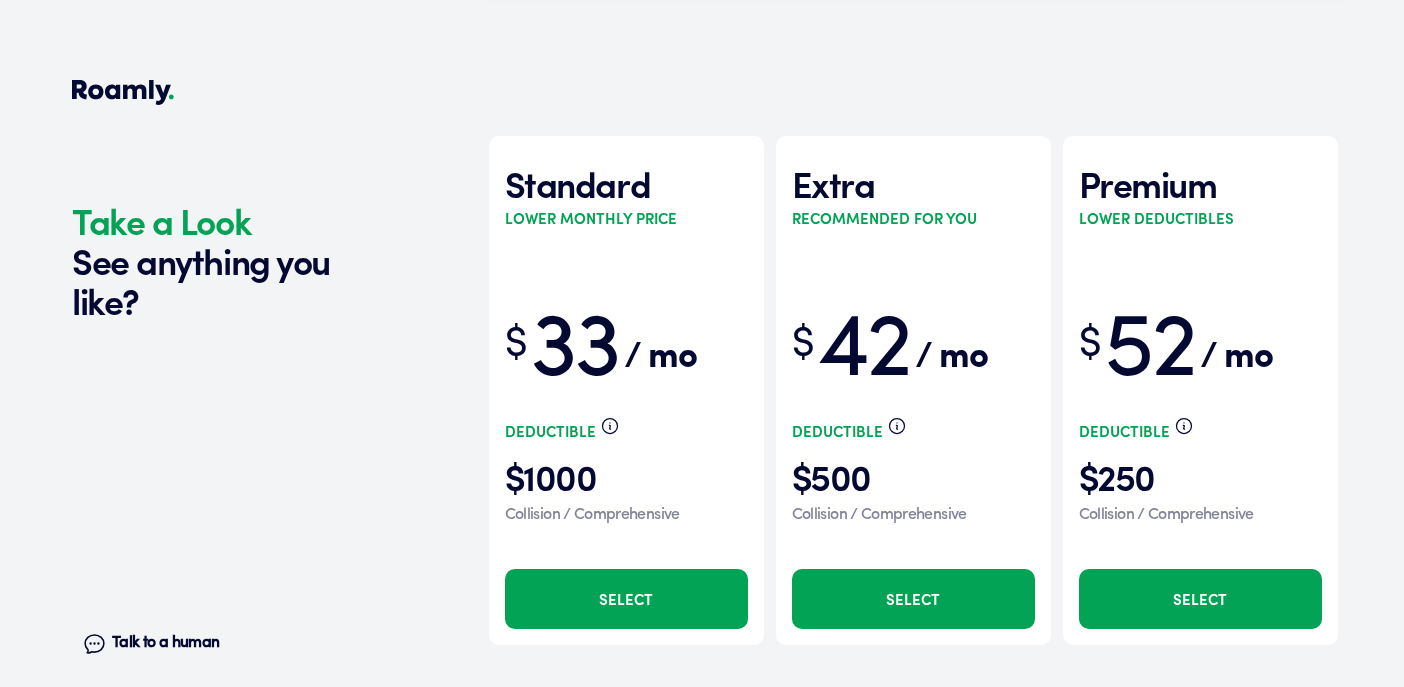 scroll, scrollTop: 6096, scrollLeft: 0, axis: vertical 